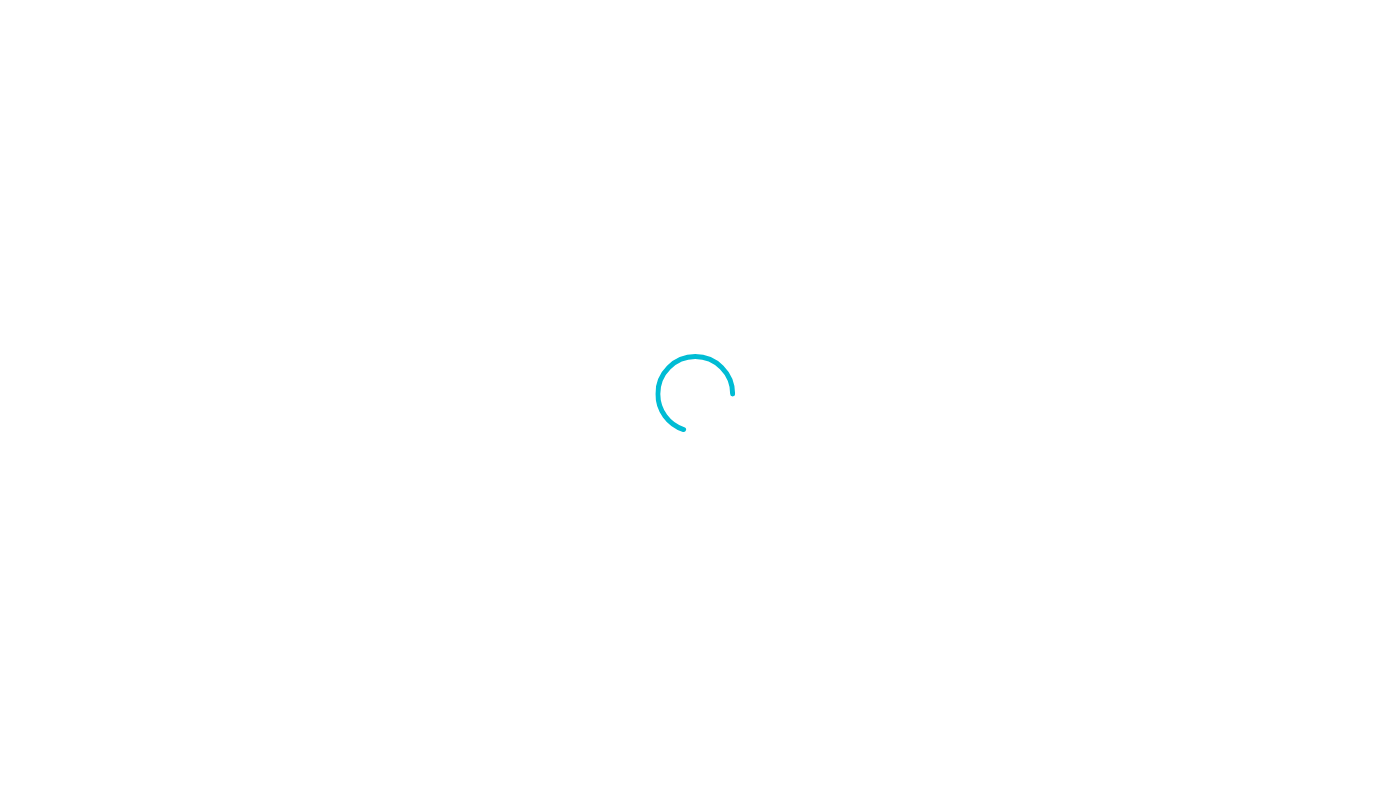 scroll, scrollTop: 0, scrollLeft: 0, axis: both 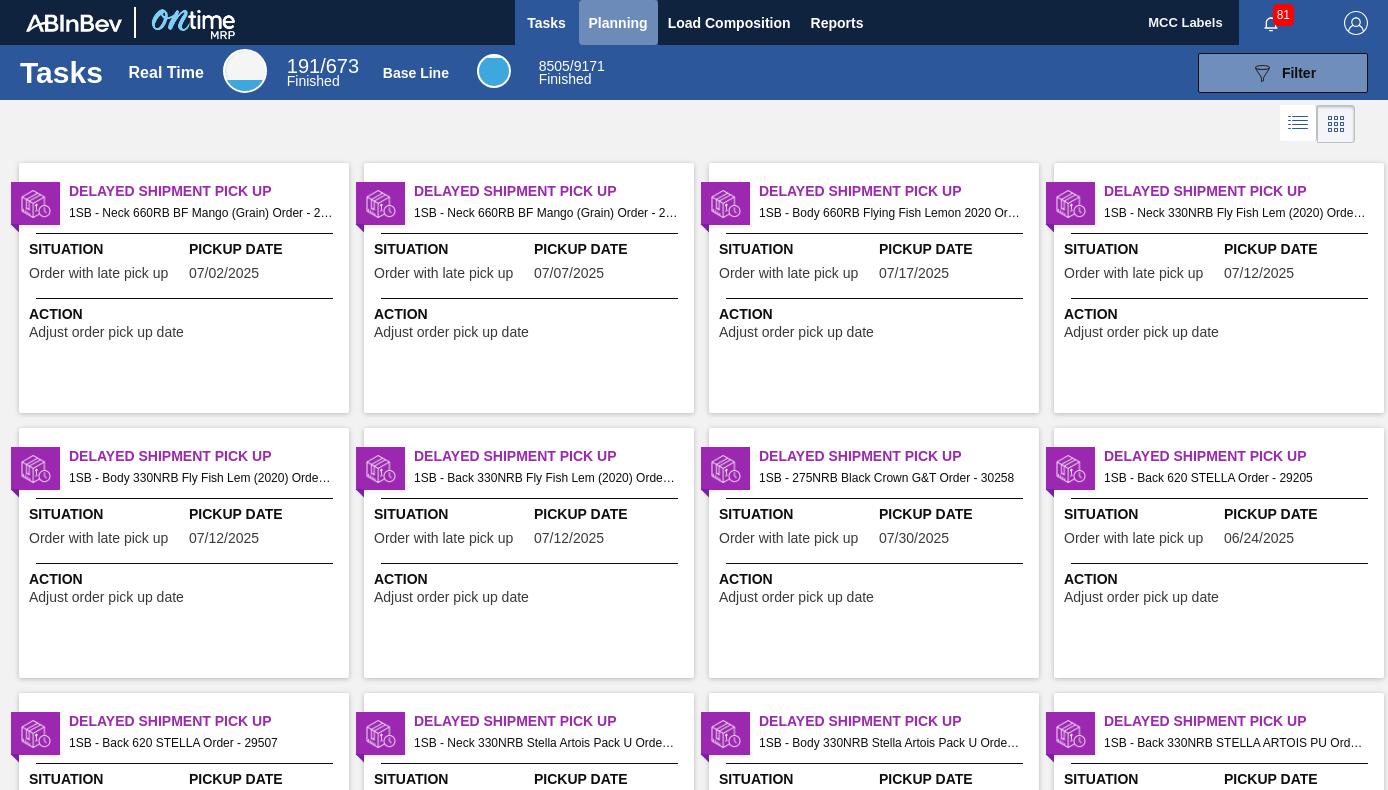 click on "Planning" at bounding box center [618, 23] 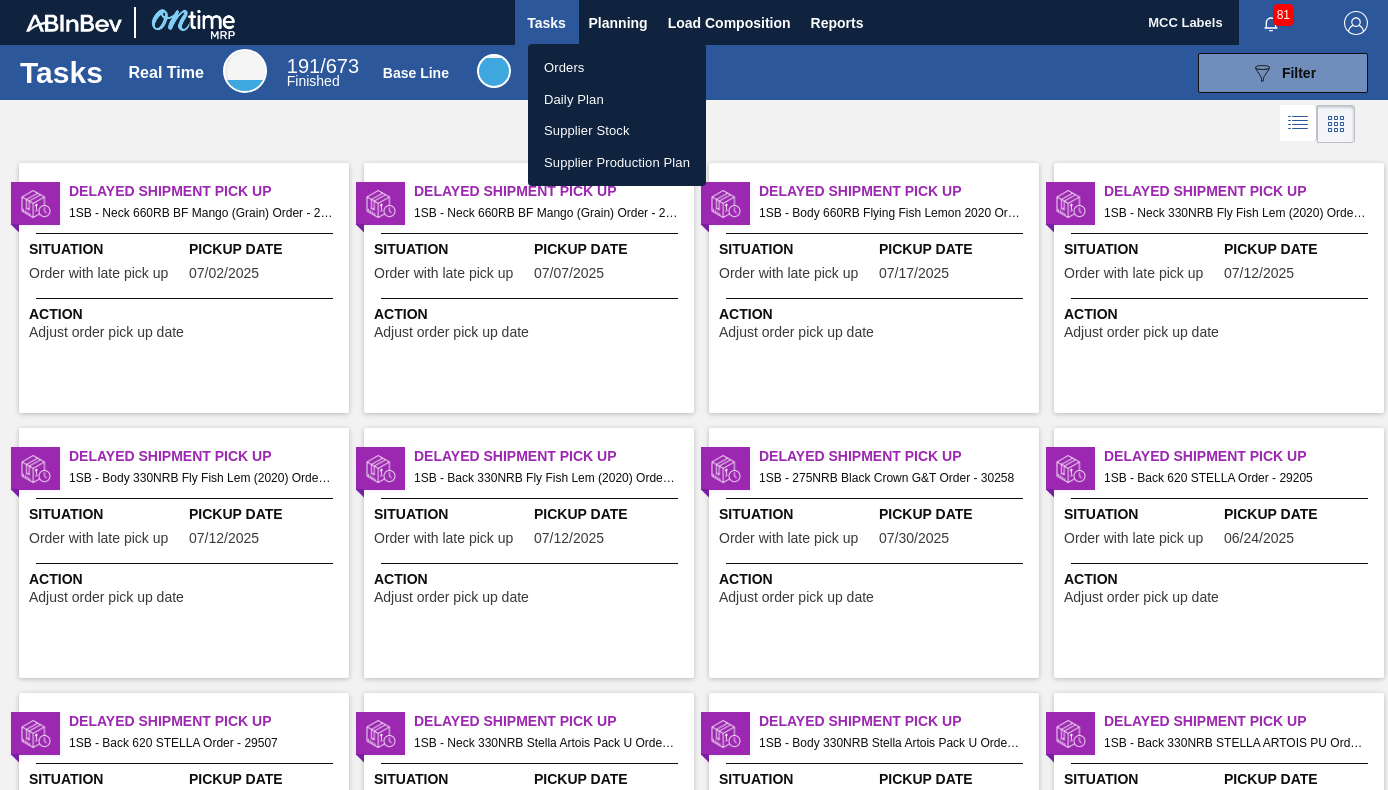 click on "Orders" at bounding box center [617, 68] 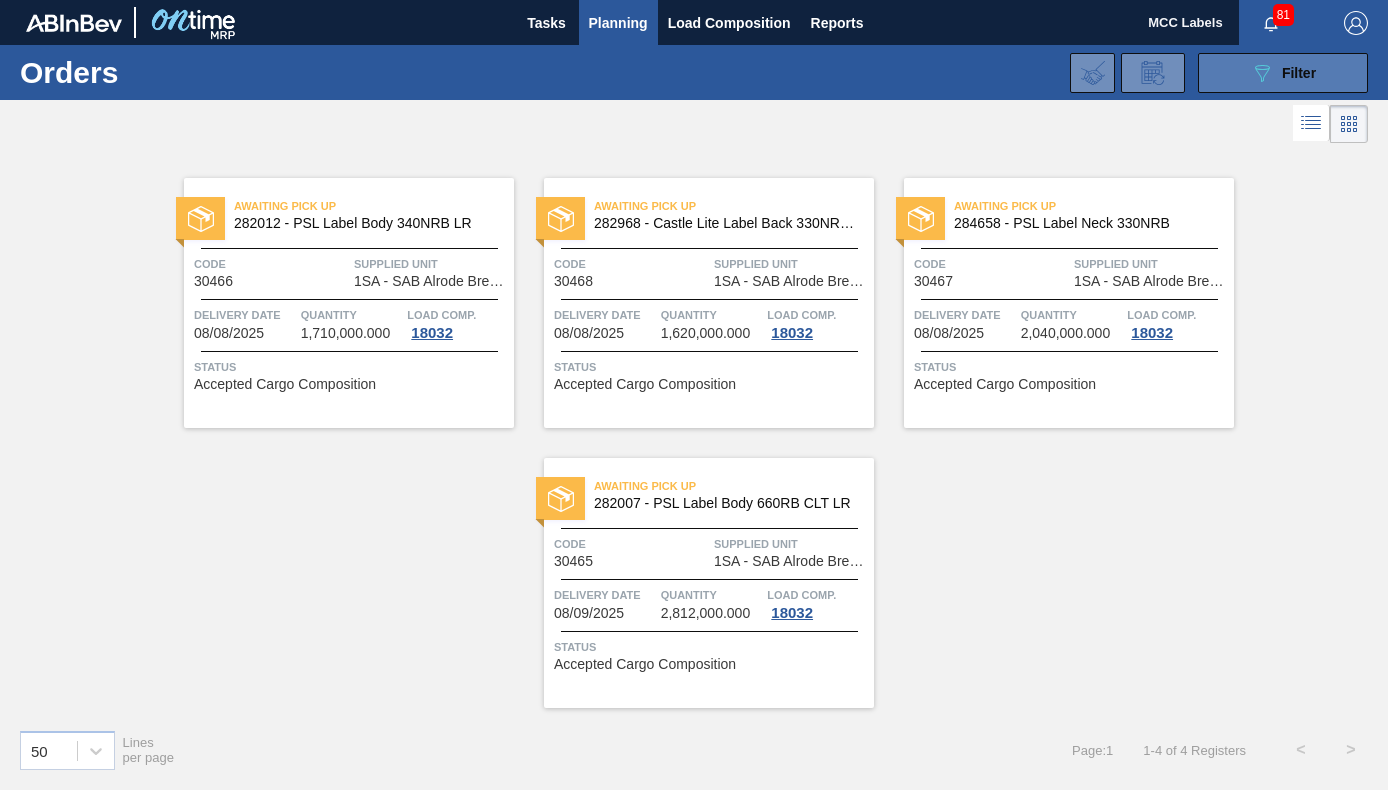 click on "089F7B8B-B2A5-4AFE-B5C0-19BA573D28AC Filter" at bounding box center [1283, 73] 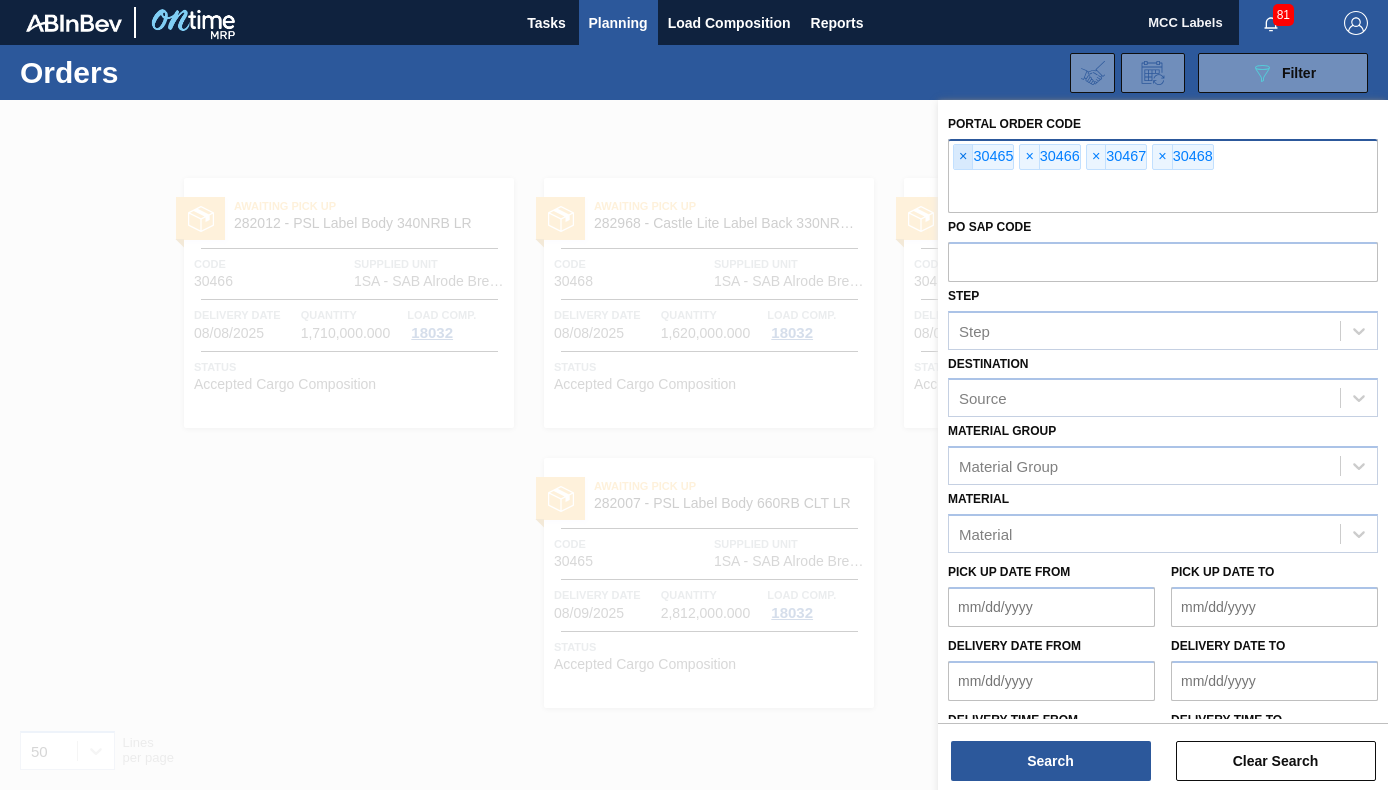 click on "×" at bounding box center [963, 157] 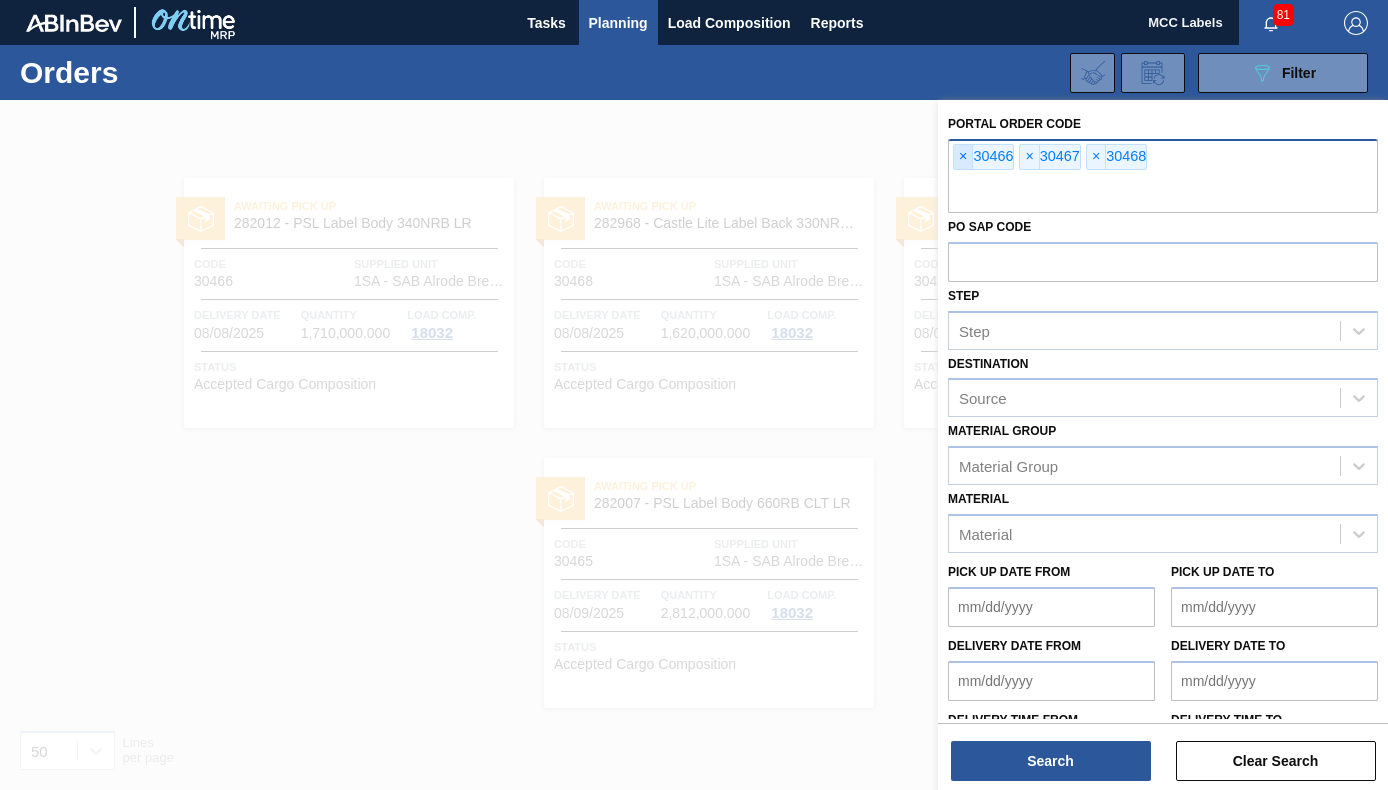 click on "×" at bounding box center [963, 157] 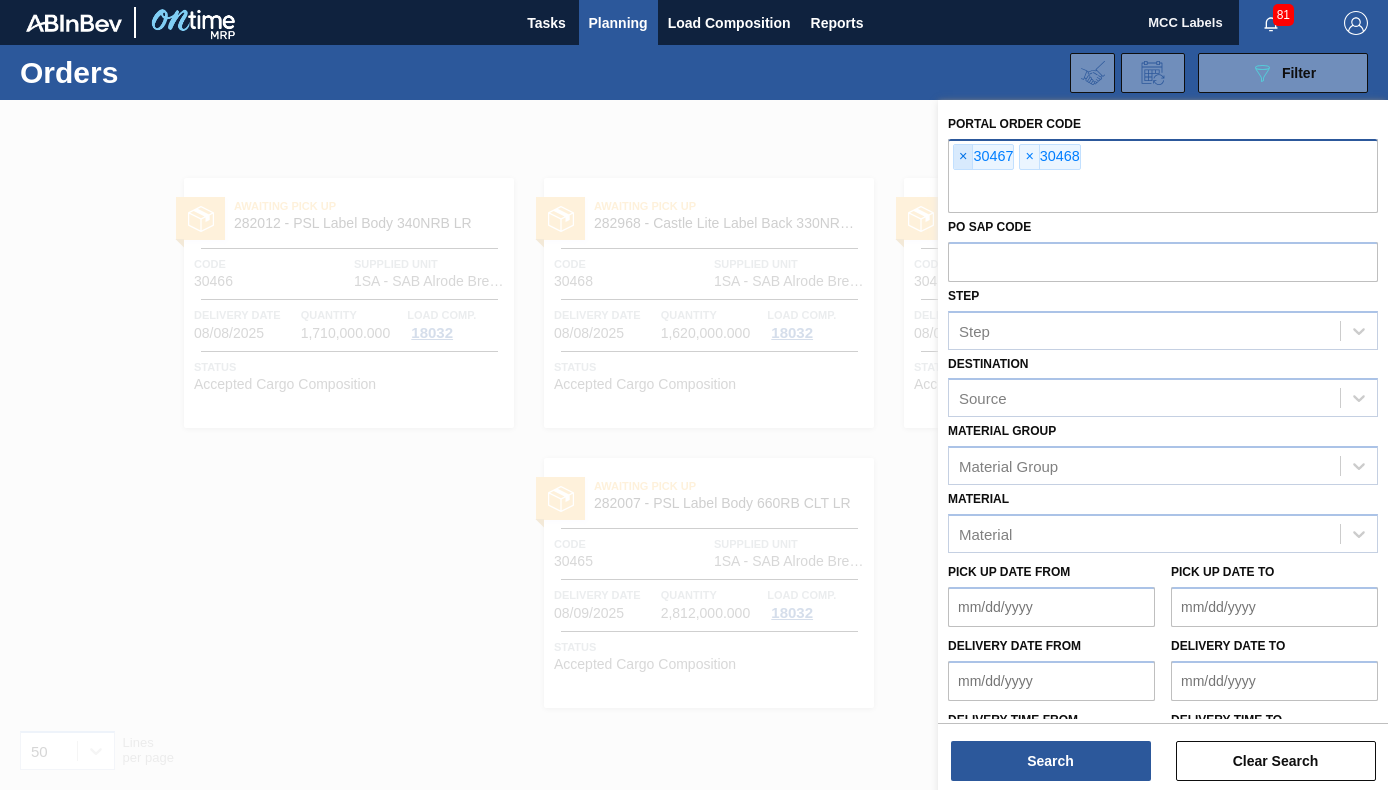 click on "×" at bounding box center [963, 157] 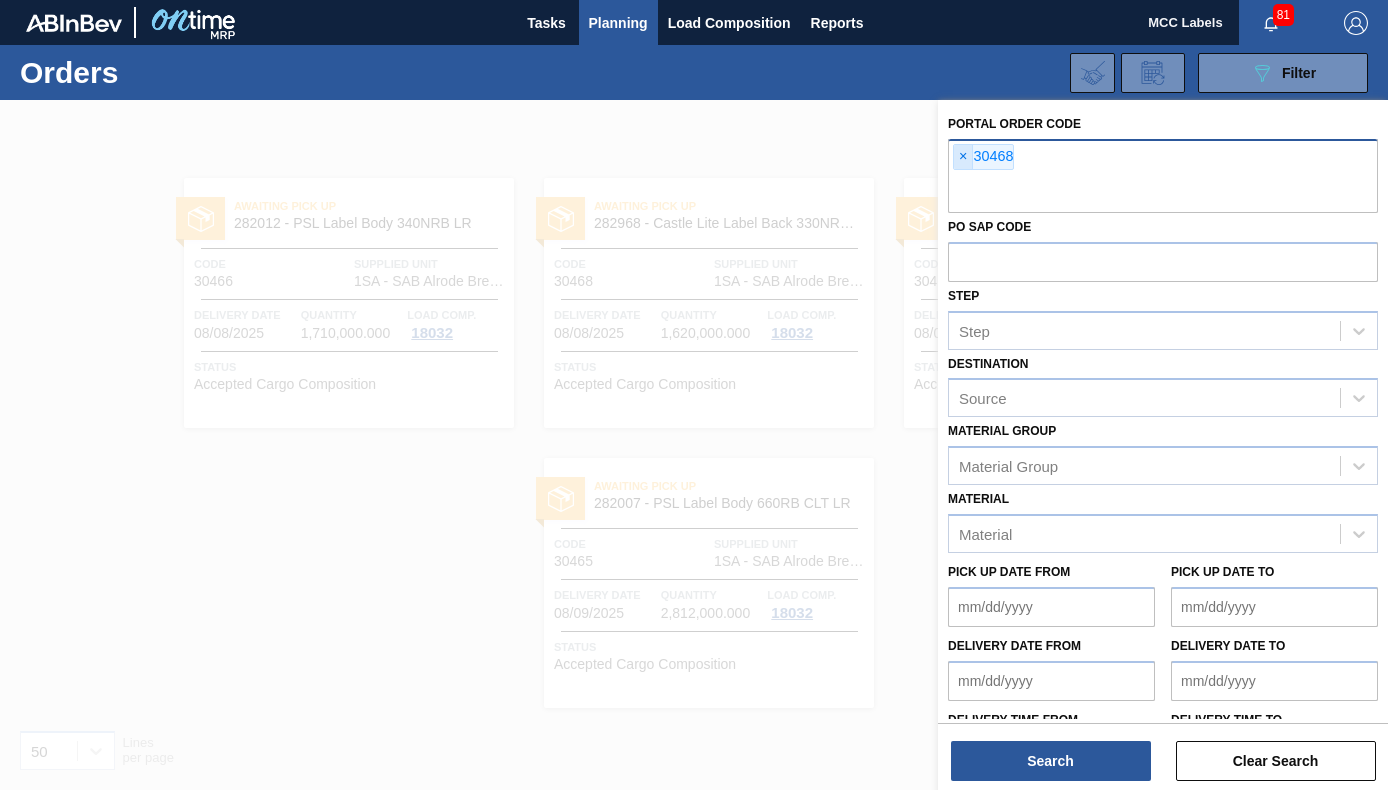 click on "×" at bounding box center [963, 157] 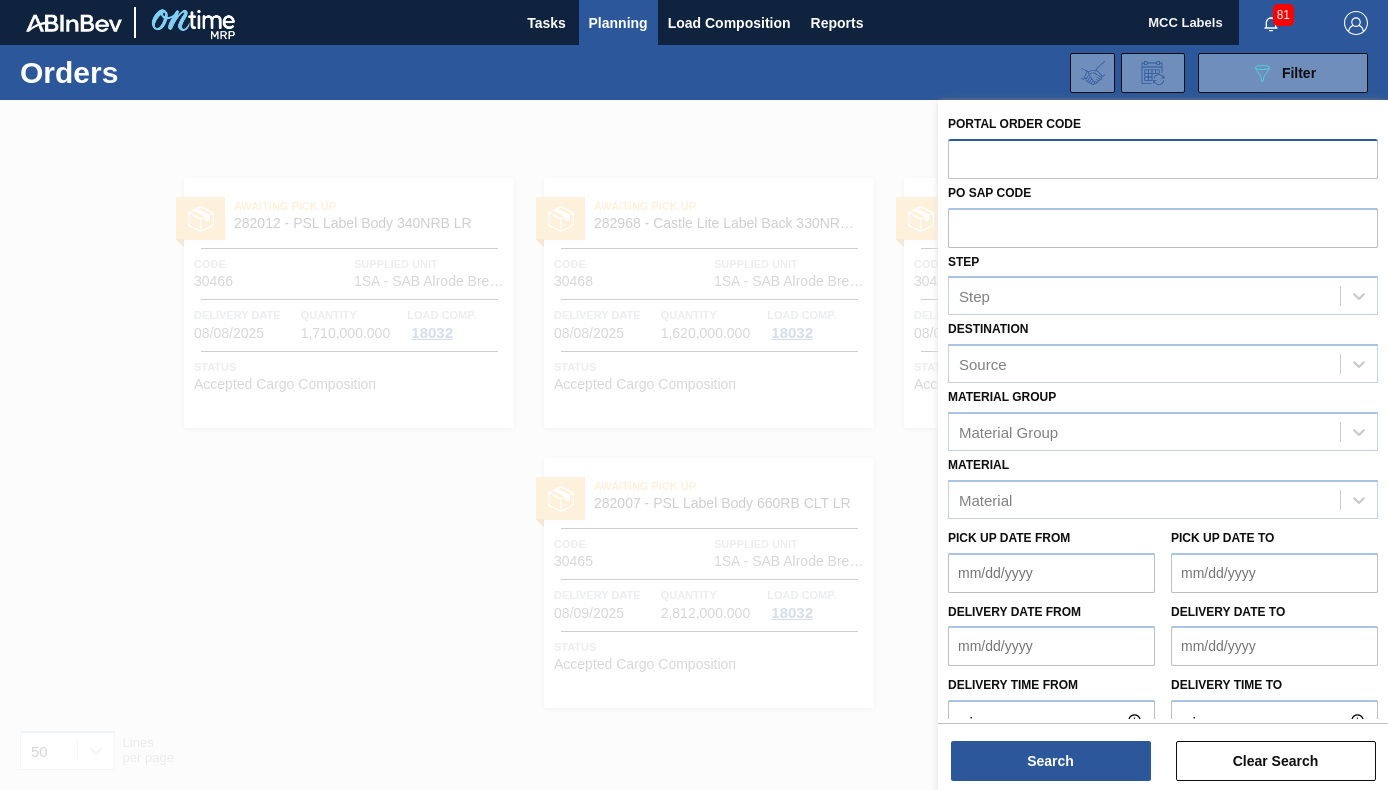 click at bounding box center [1163, 158] 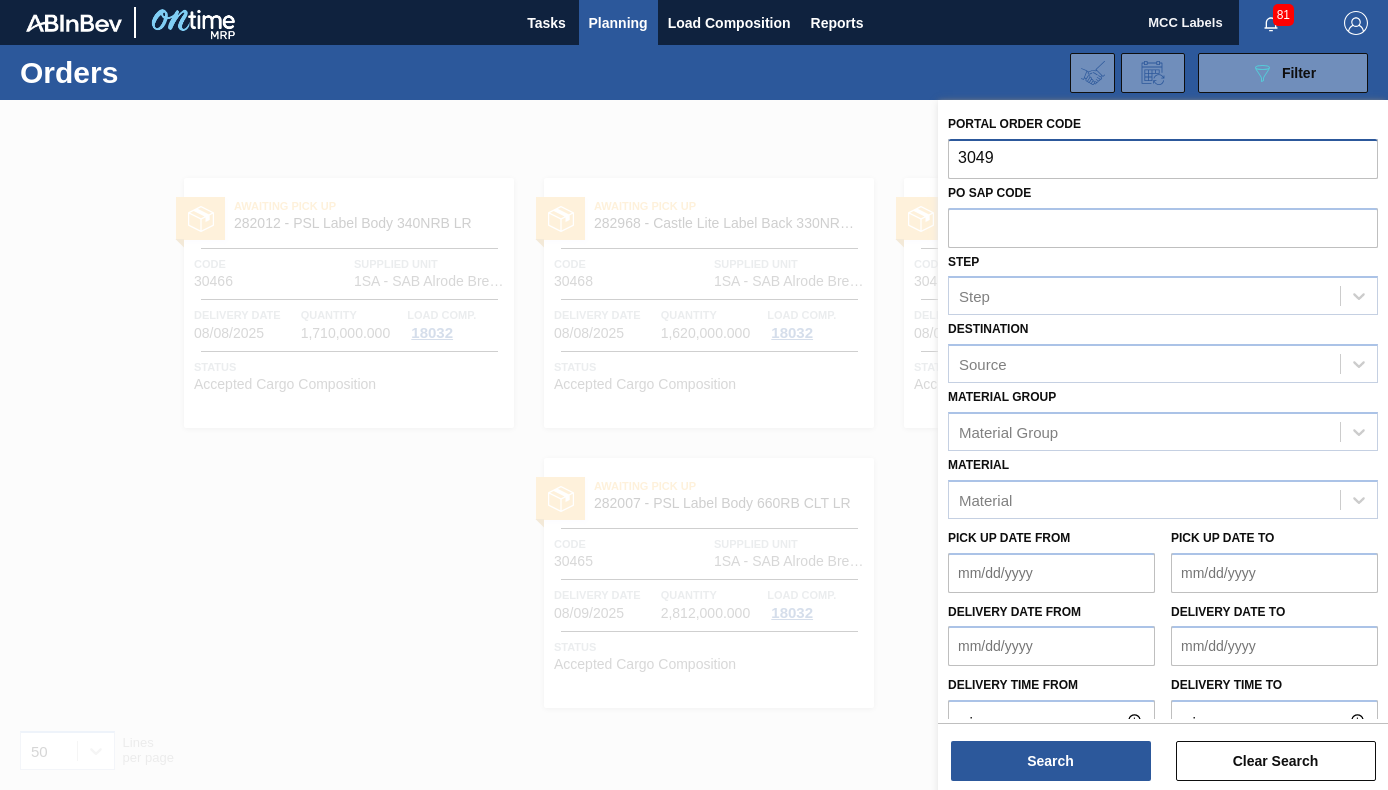 type on "30498" 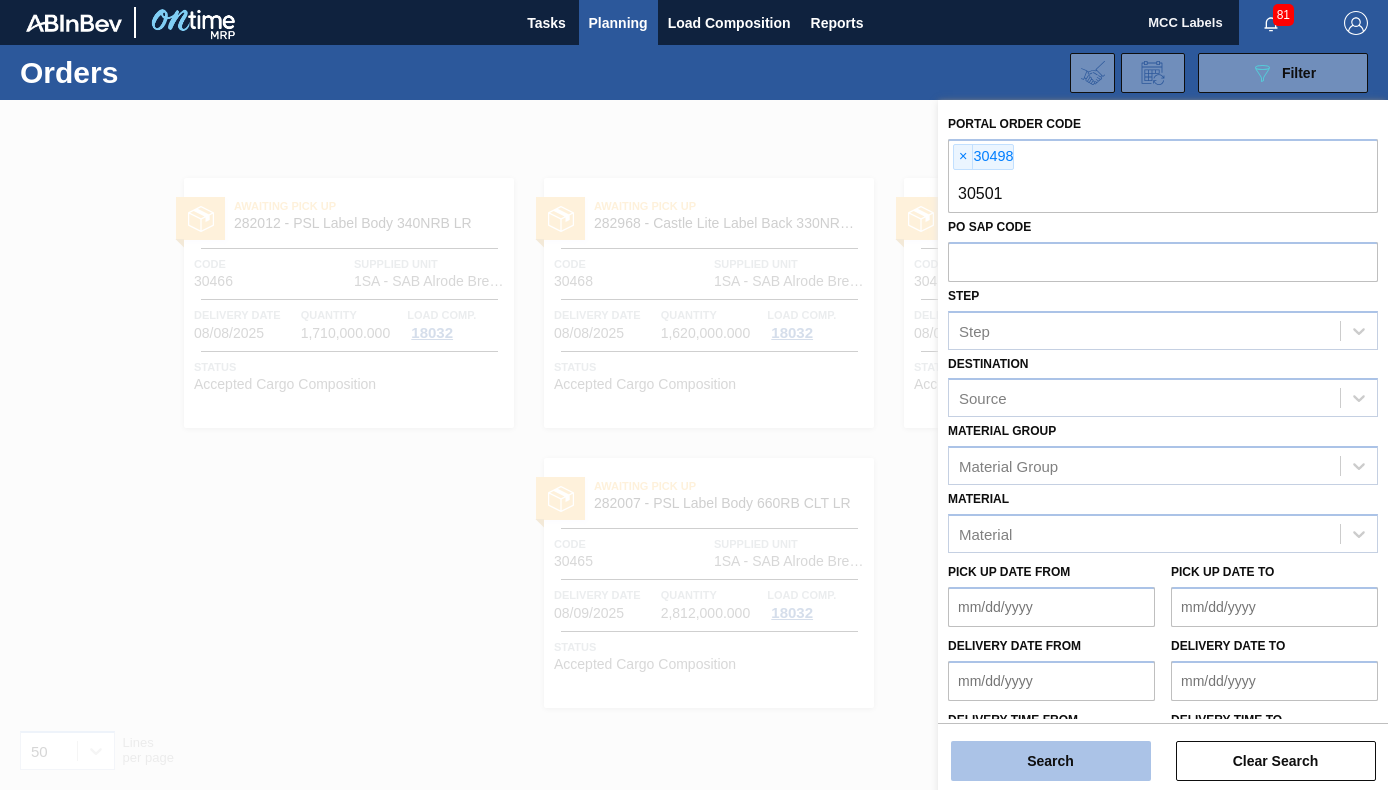 type on "30501" 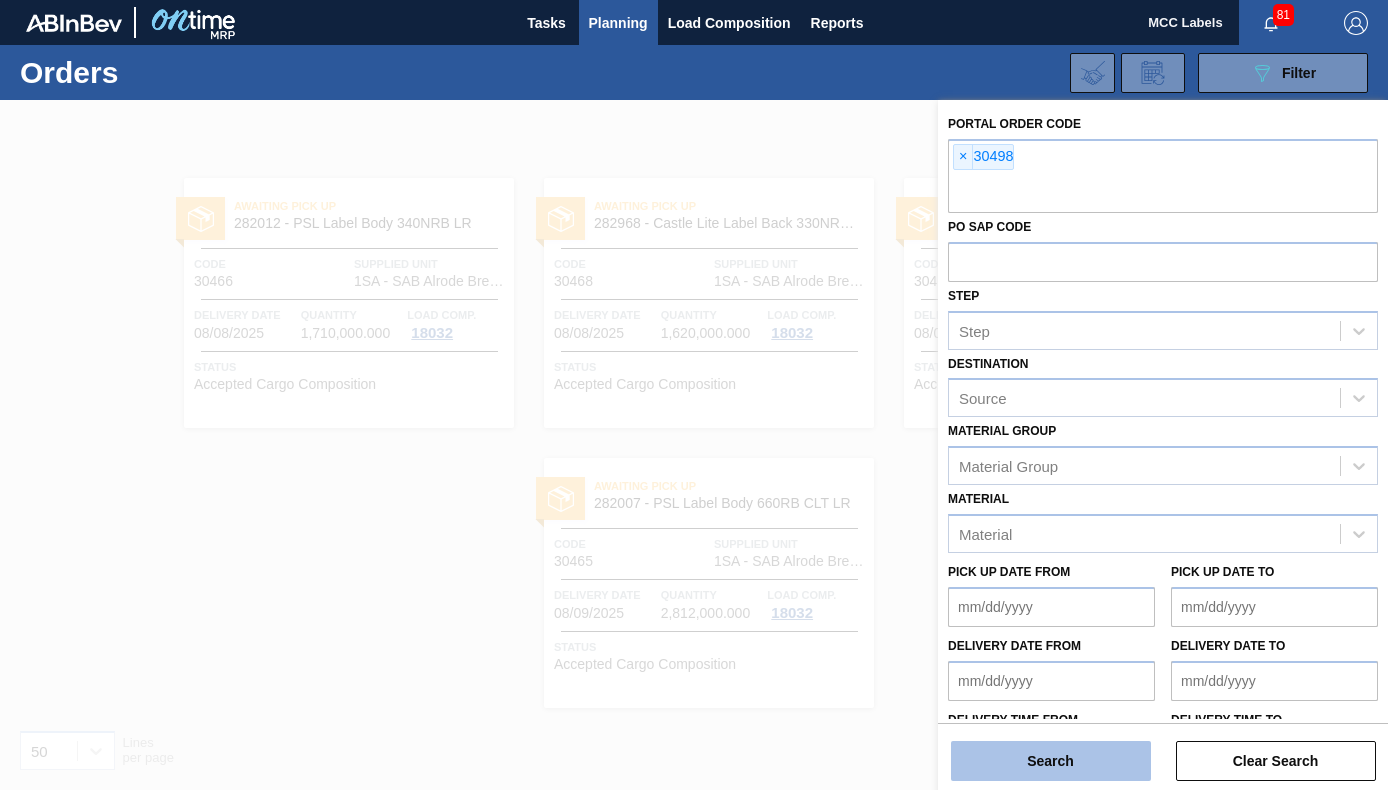 click on "Search" at bounding box center [1051, 761] 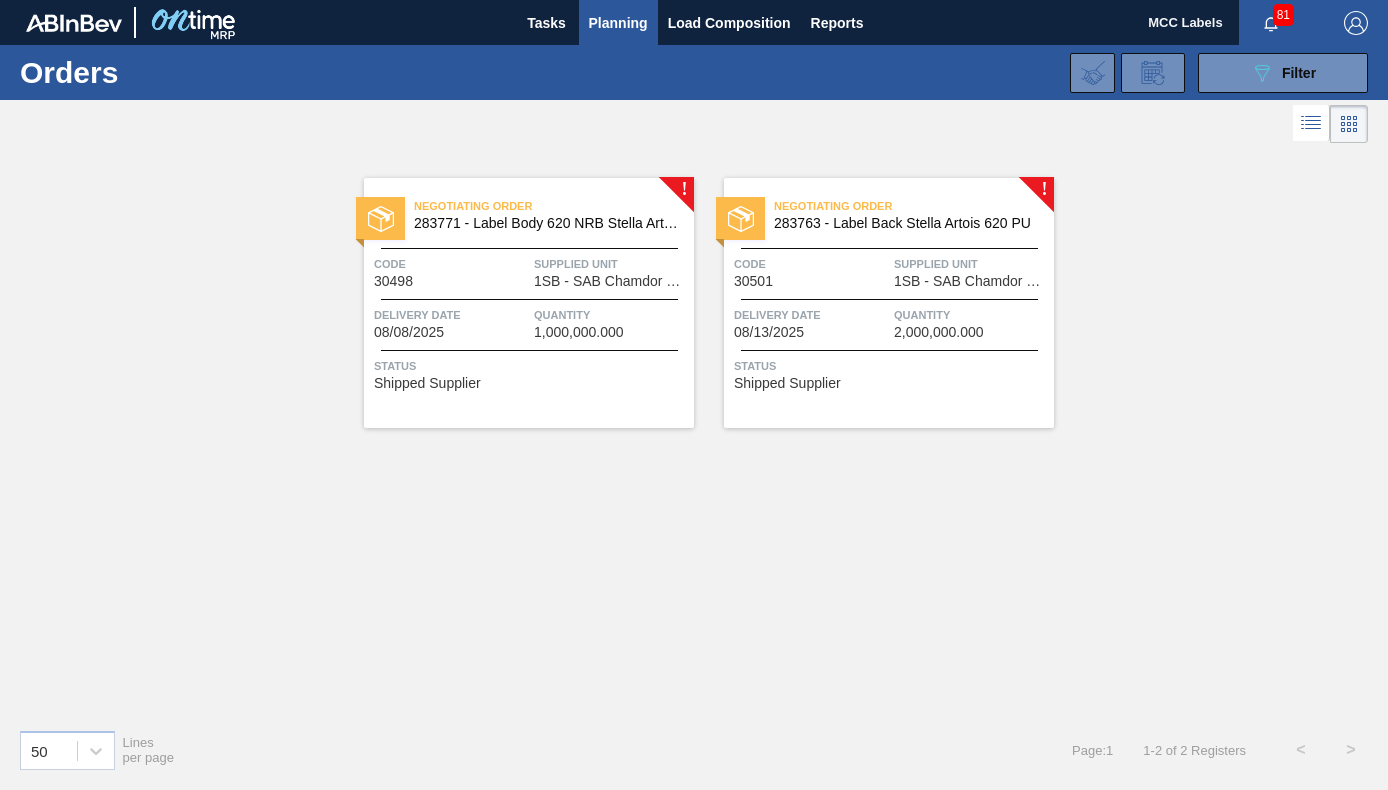 click on "Negotiating Order 283771 - Label Body 620 NRB Stella Artois PU Code 30498 Supplied Unit 1SB - SAB Chamdor Brewery Delivery Date 08/08/2025 Quantity 1,000,000.000 Status Shipped Supplier" at bounding box center (529, 303) 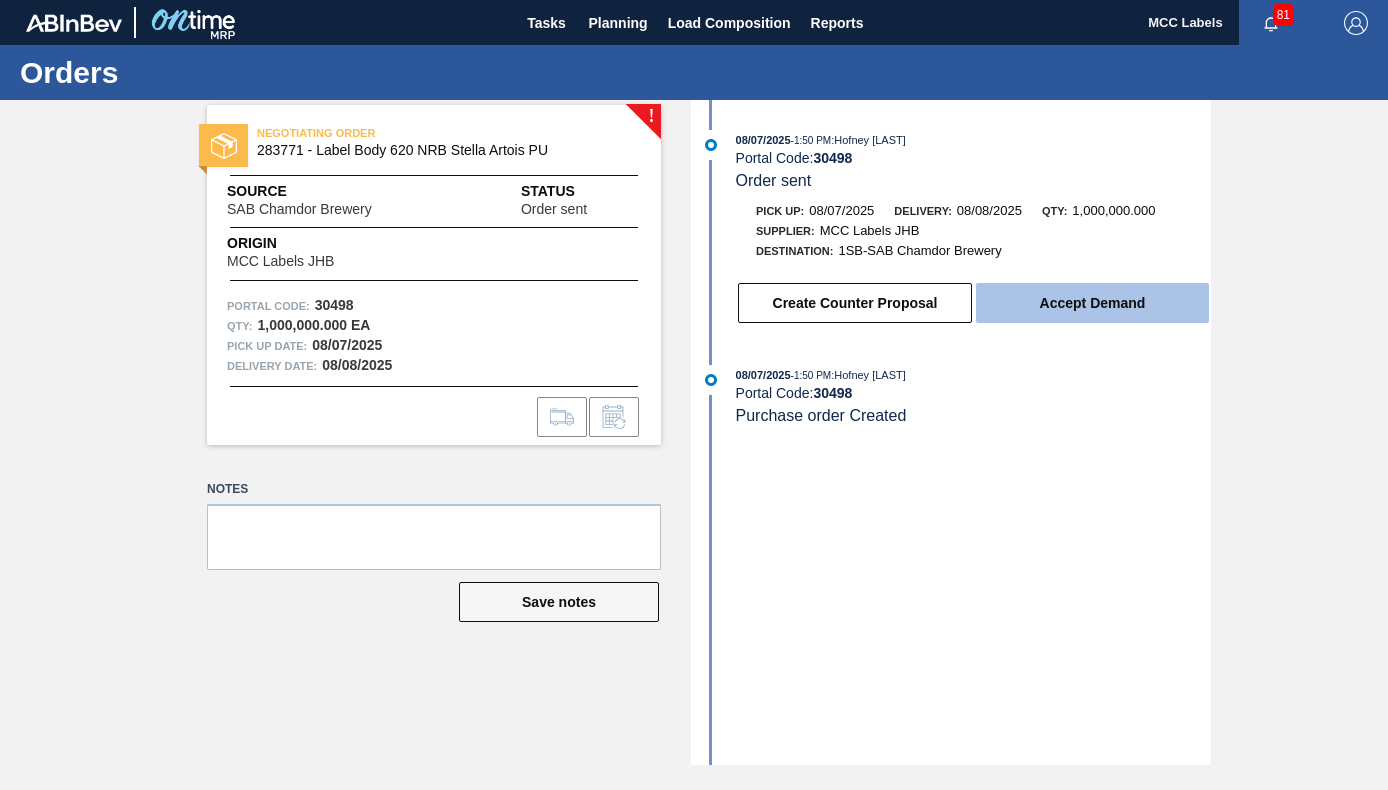 click on "Accept Demand" at bounding box center (1092, 303) 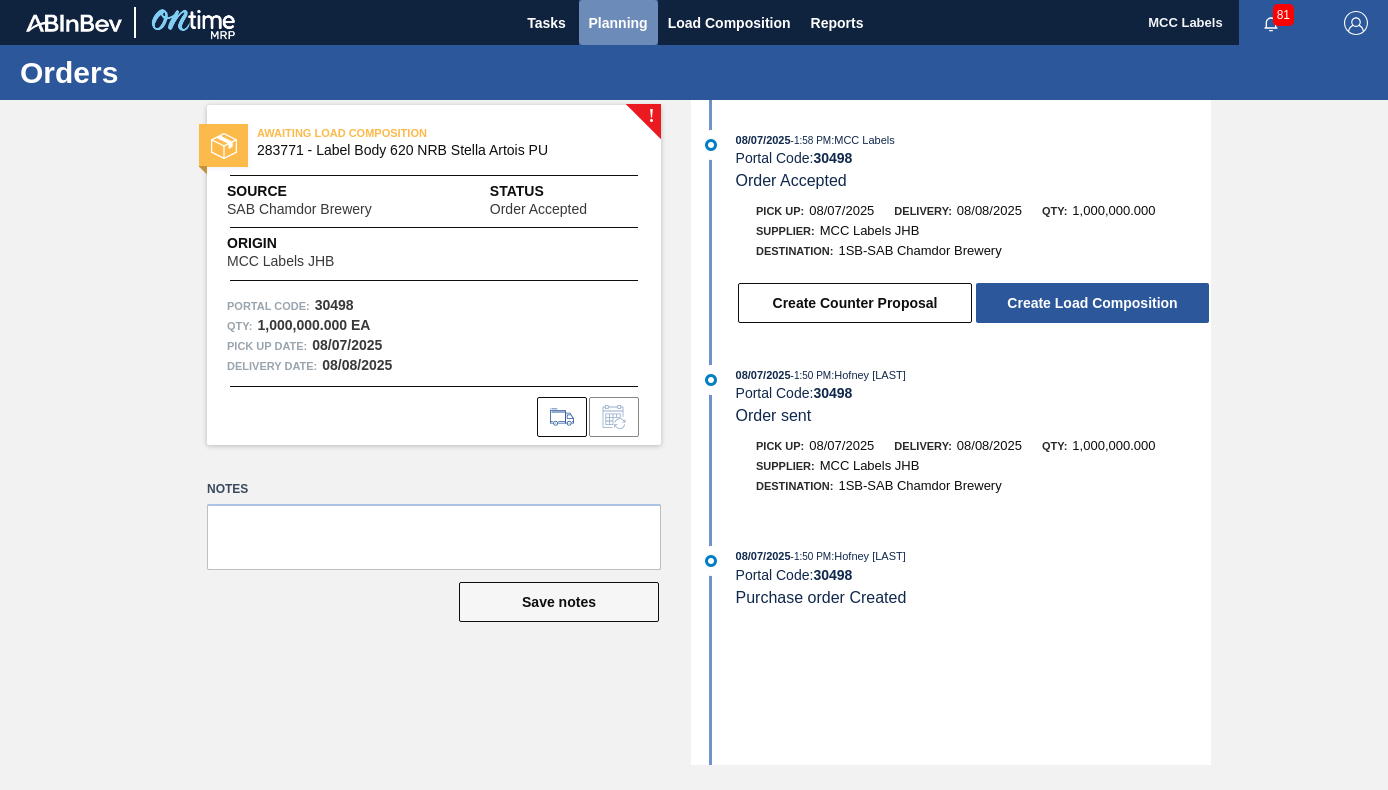 click on "Planning" at bounding box center [618, 23] 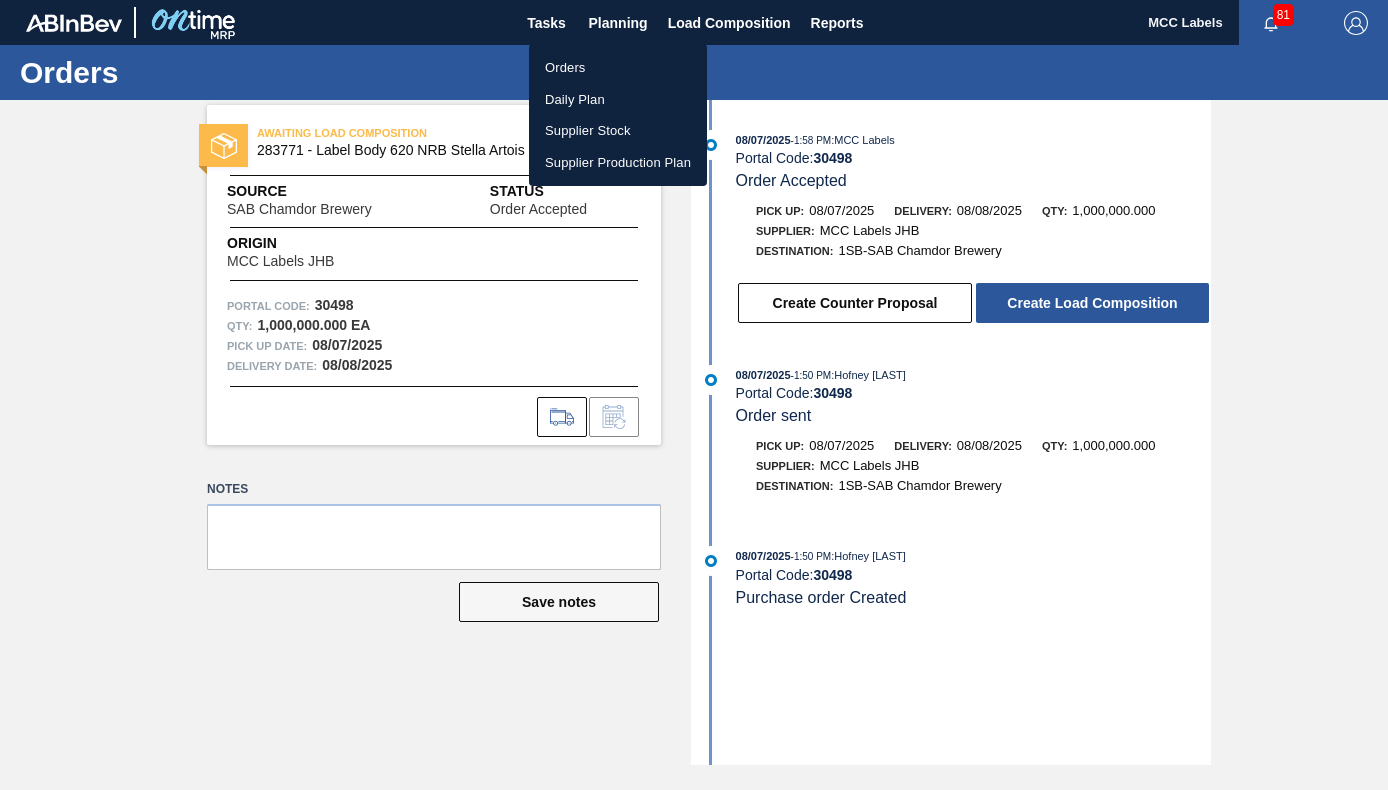 click on "Orders" at bounding box center [618, 68] 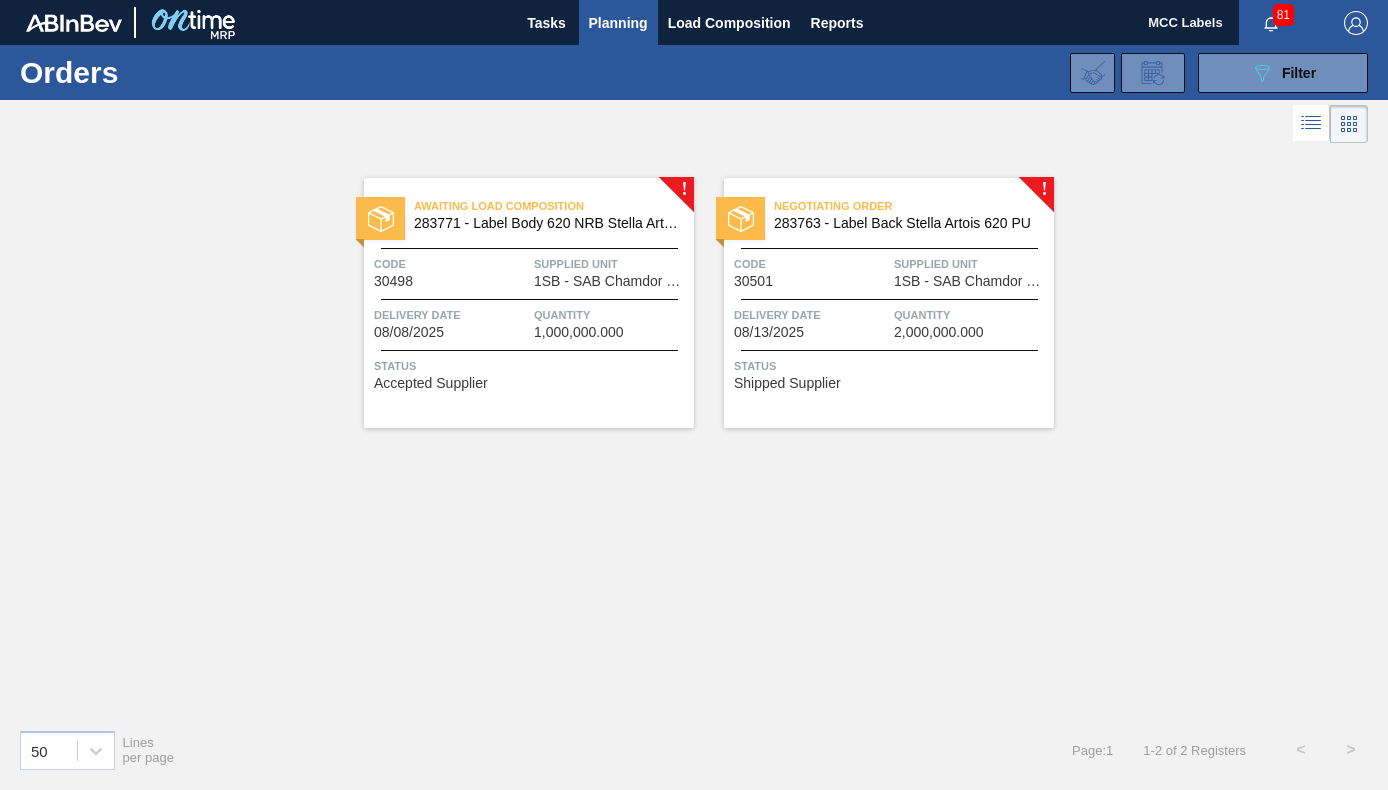 click on "Delivery Date" at bounding box center [811, 315] 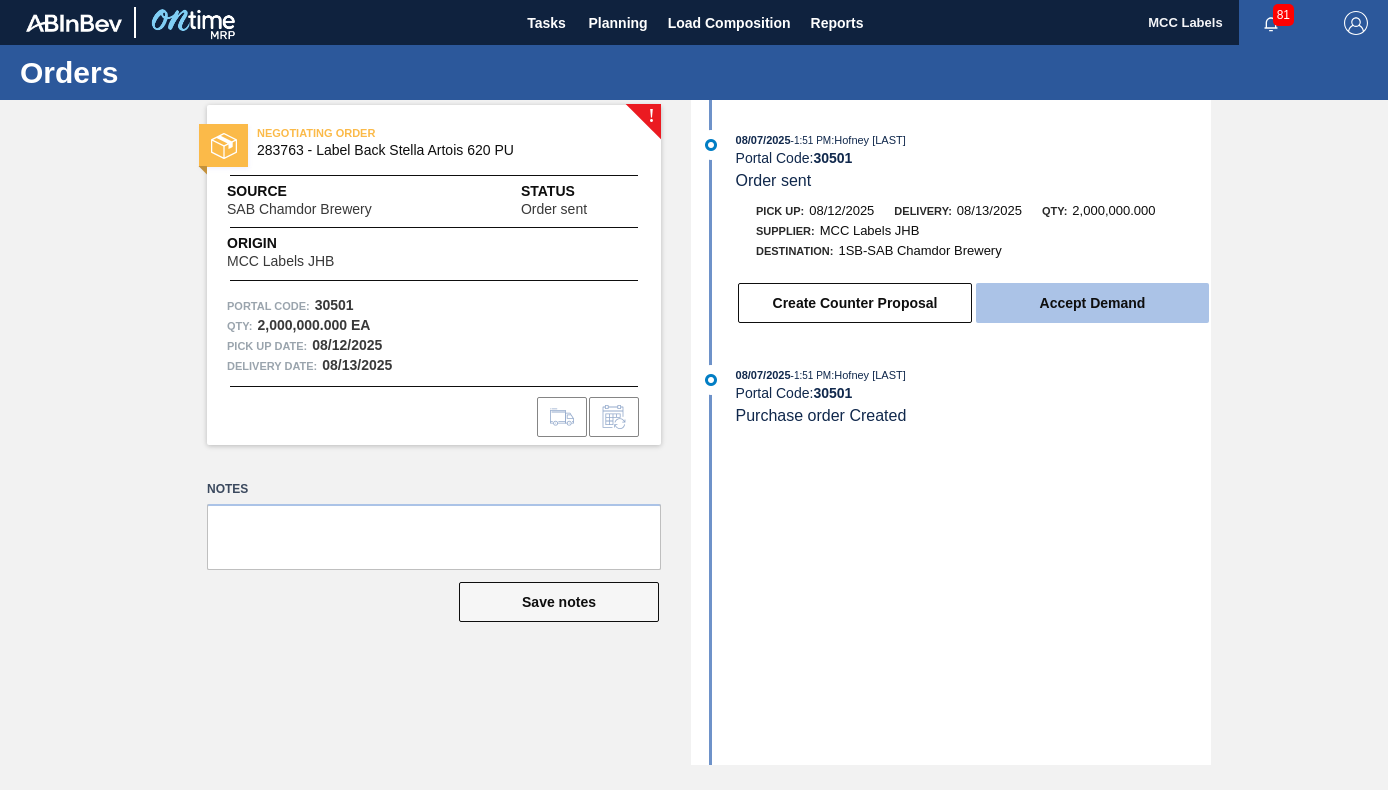 click on "Accept Demand" at bounding box center [1092, 303] 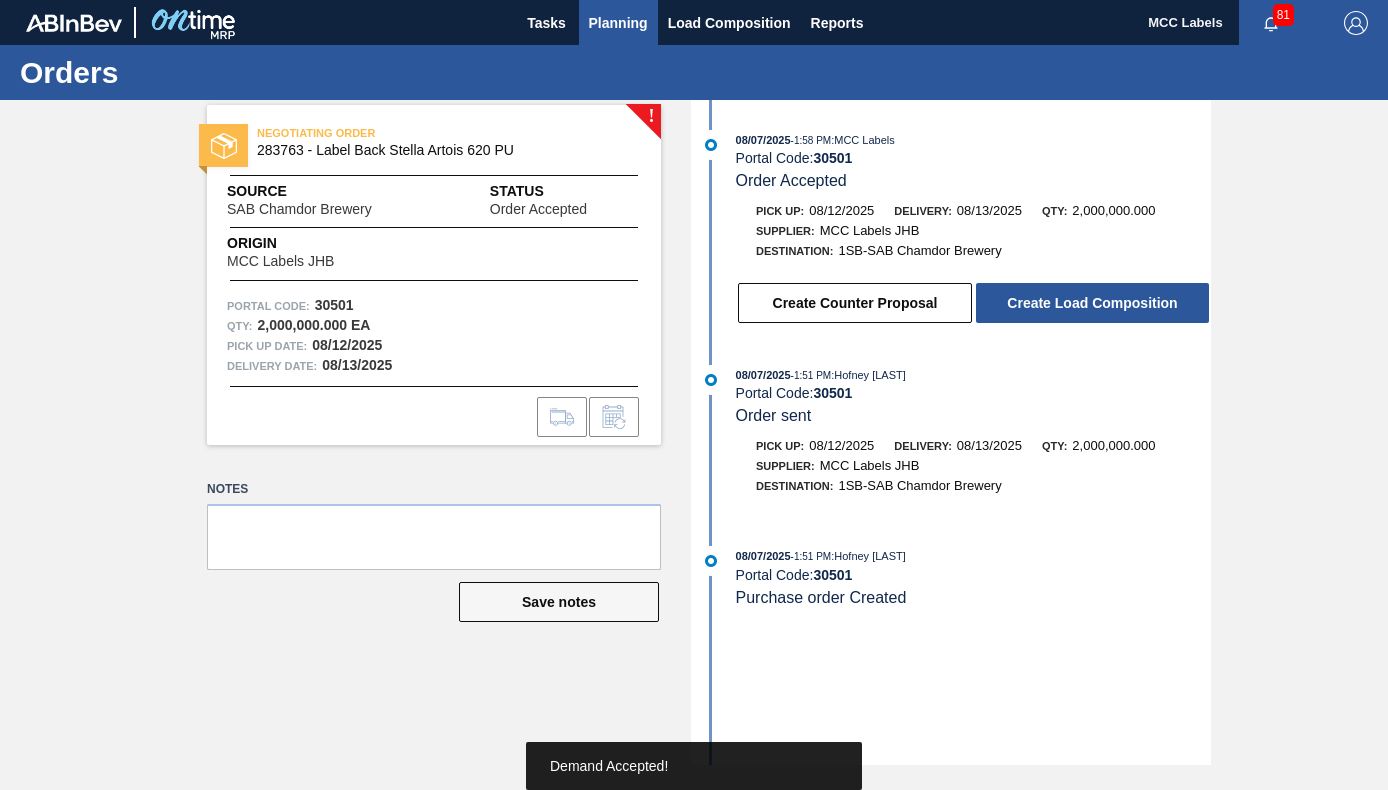 click on "Planning" at bounding box center (618, 23) 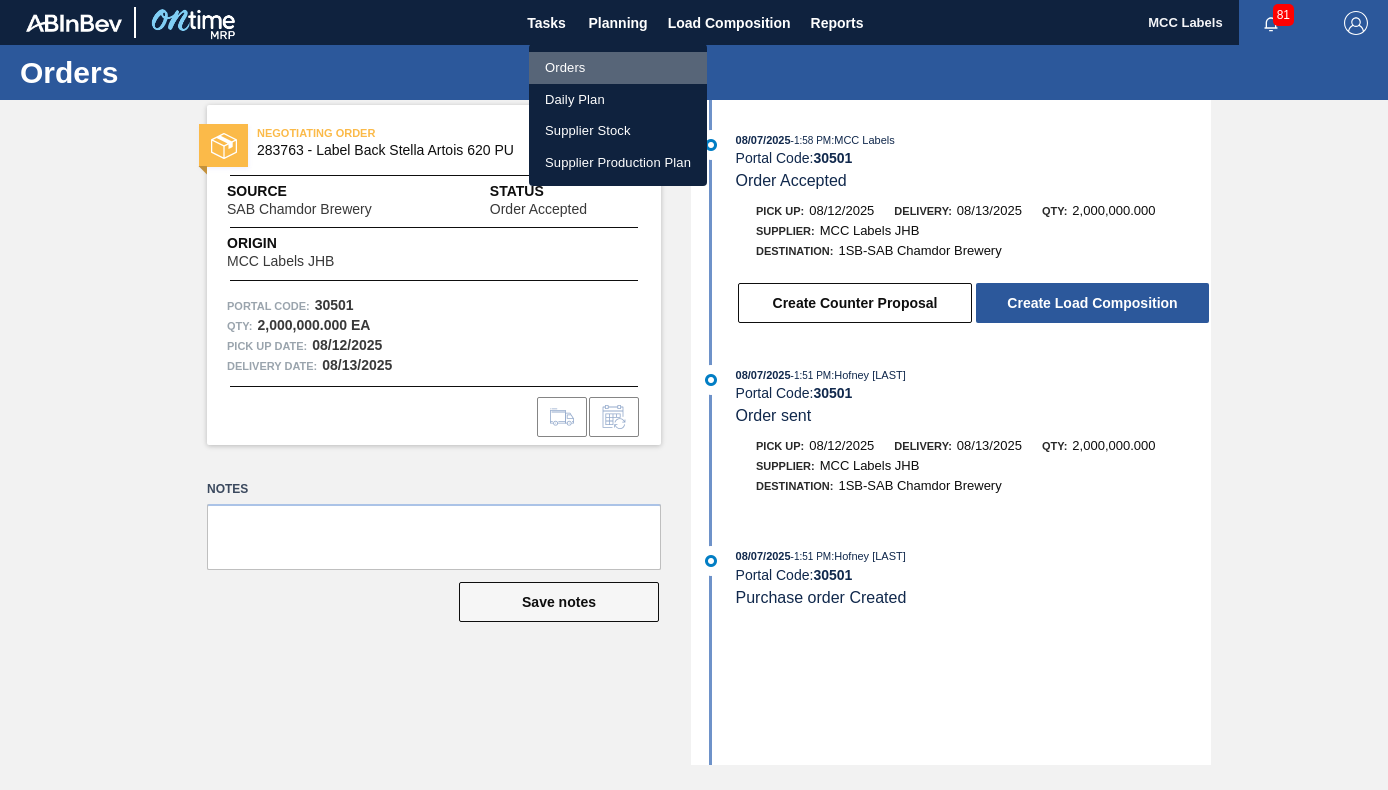 click on "Orders" at bounding box center (618, 68) 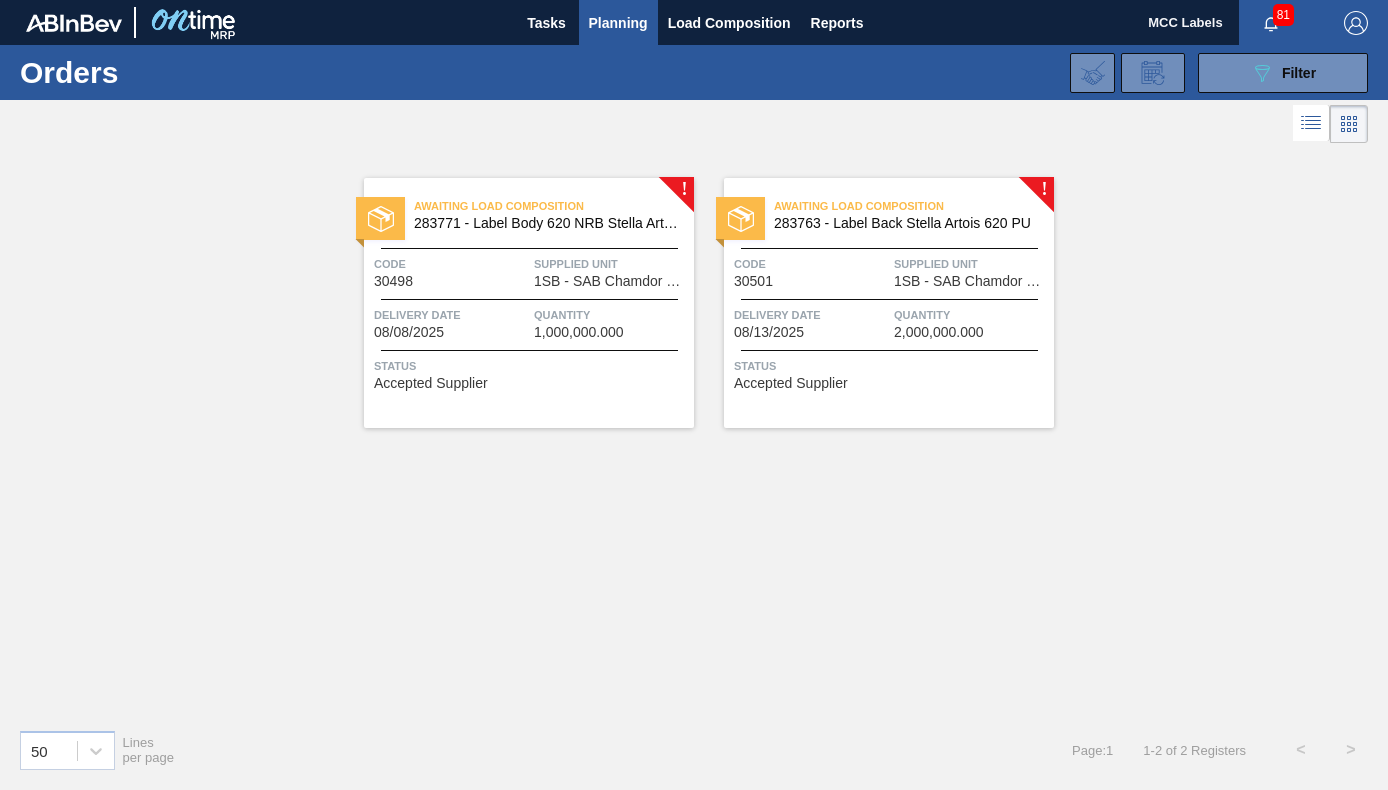 click on "Awaiting Load Composition 283763 - Label Back Stella Artois 620 PU Code 30501 Supplied Unit 1SB - SAB Chamdor Brewery Delivery Date 08/13/2025 Quantity 2,000,000.000 Status Accepted Supplier" at bounding box center [889, 303] 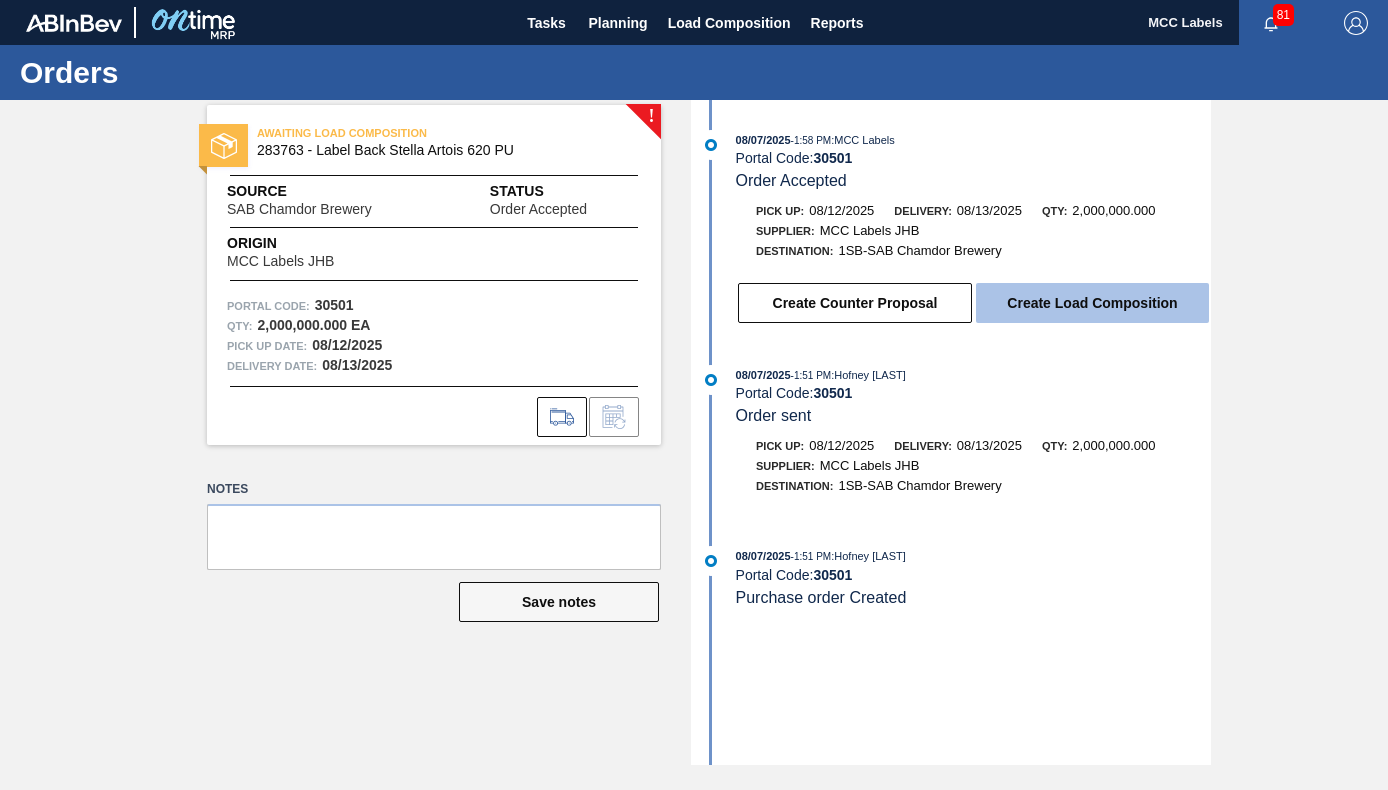 click on "Create Load Composition" at bounding box center [1092, 303] 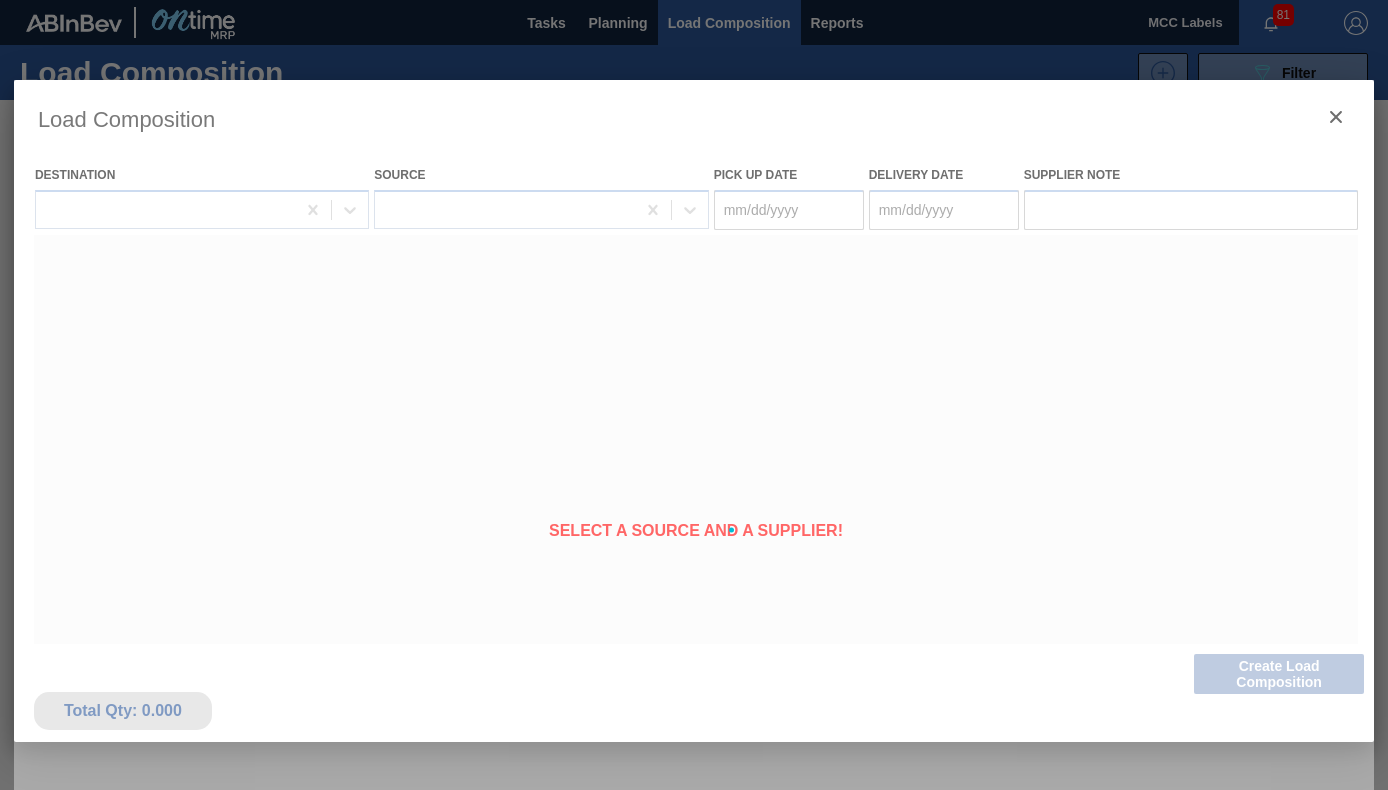 type on "08/12/2025" 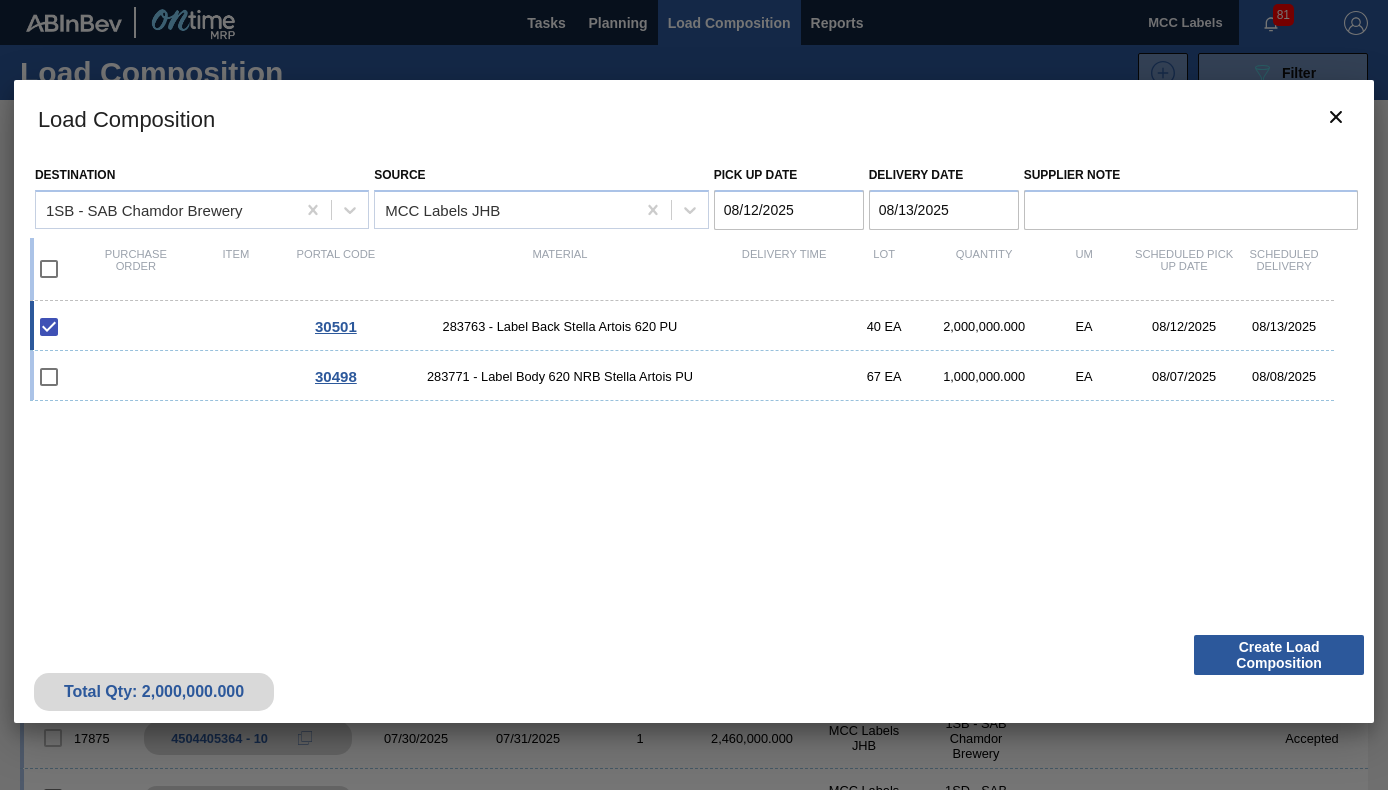 drag, startPoint x: 47, startPoint y: 272, endPoint x: 116, endPoint y: 309, distance: 78.29432 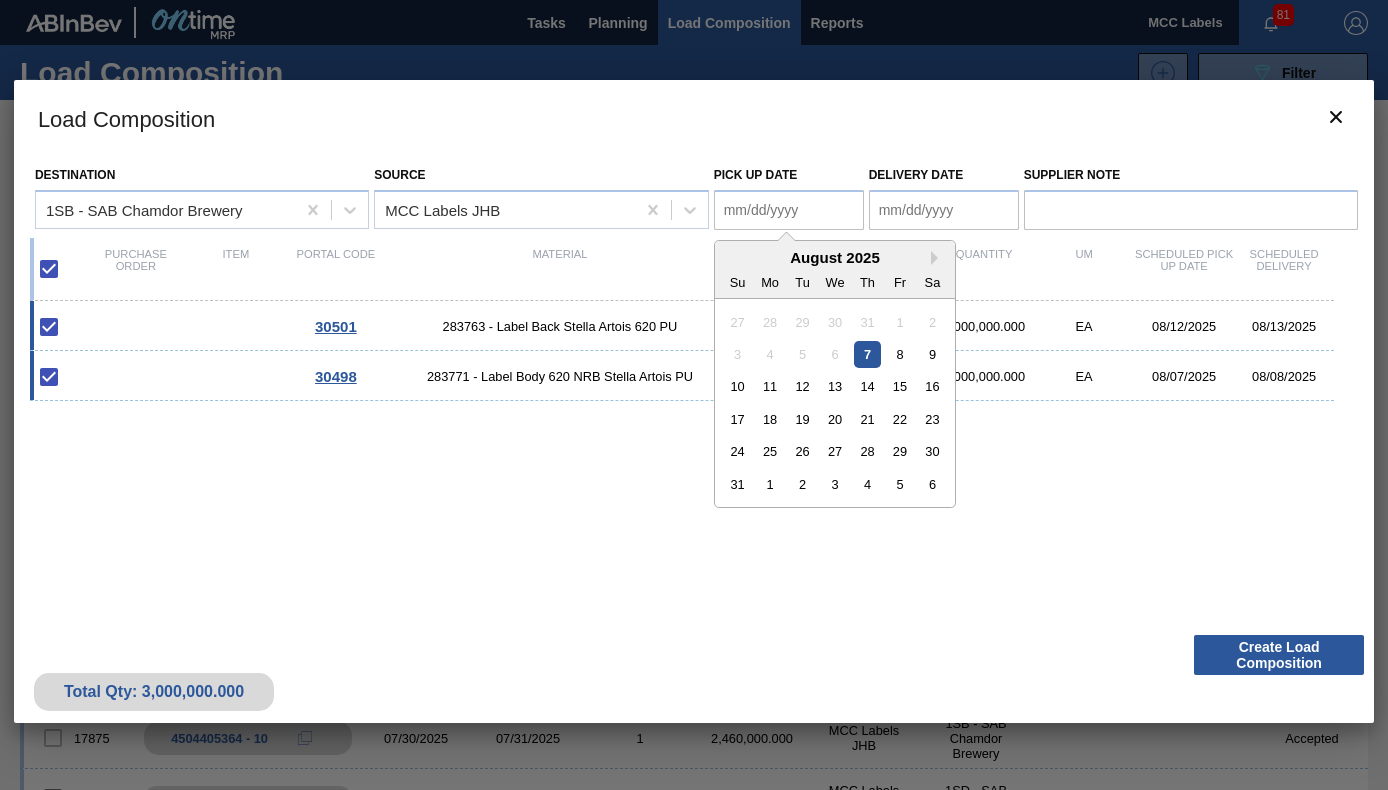 click on "Pick up Date" at bounding box center [789, 210] 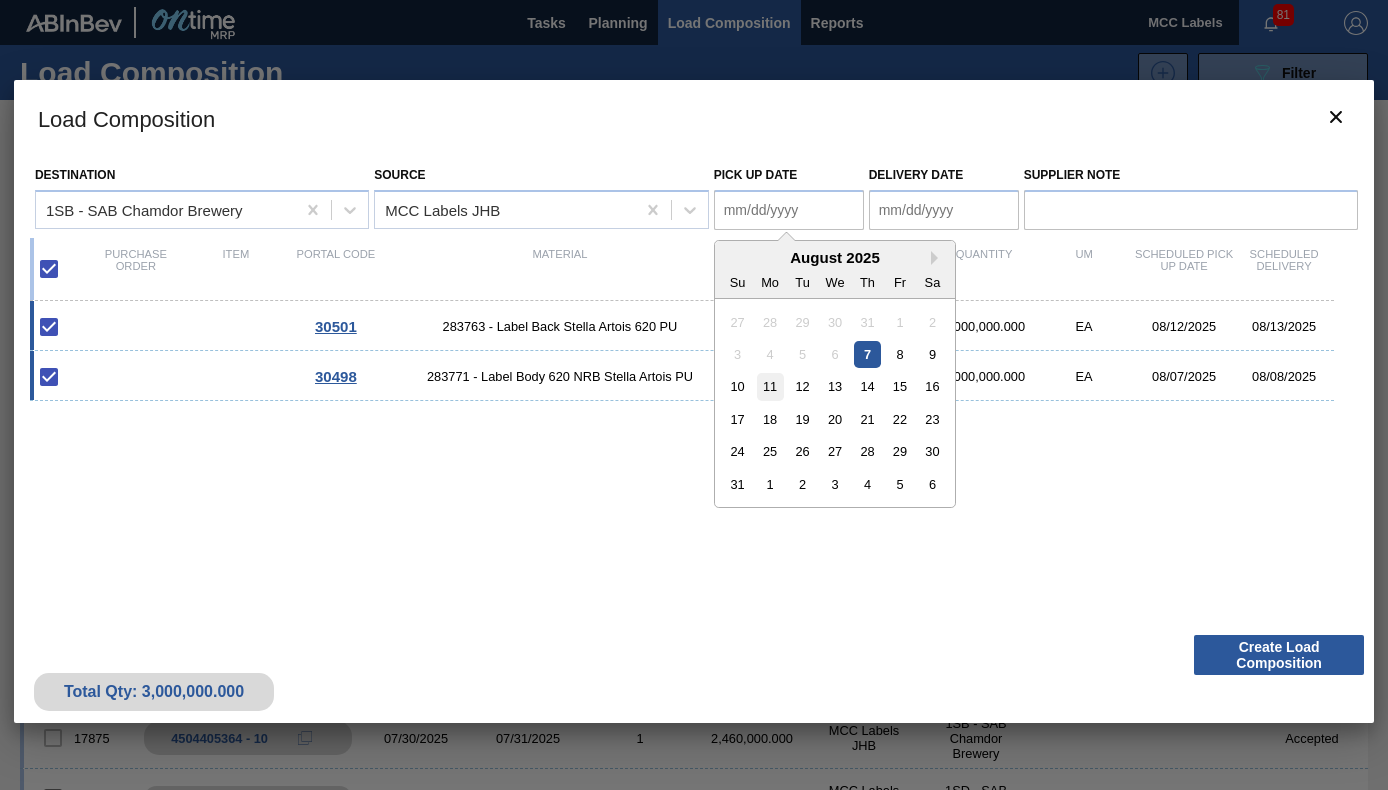click on "11" at bounding box center (769, 386) 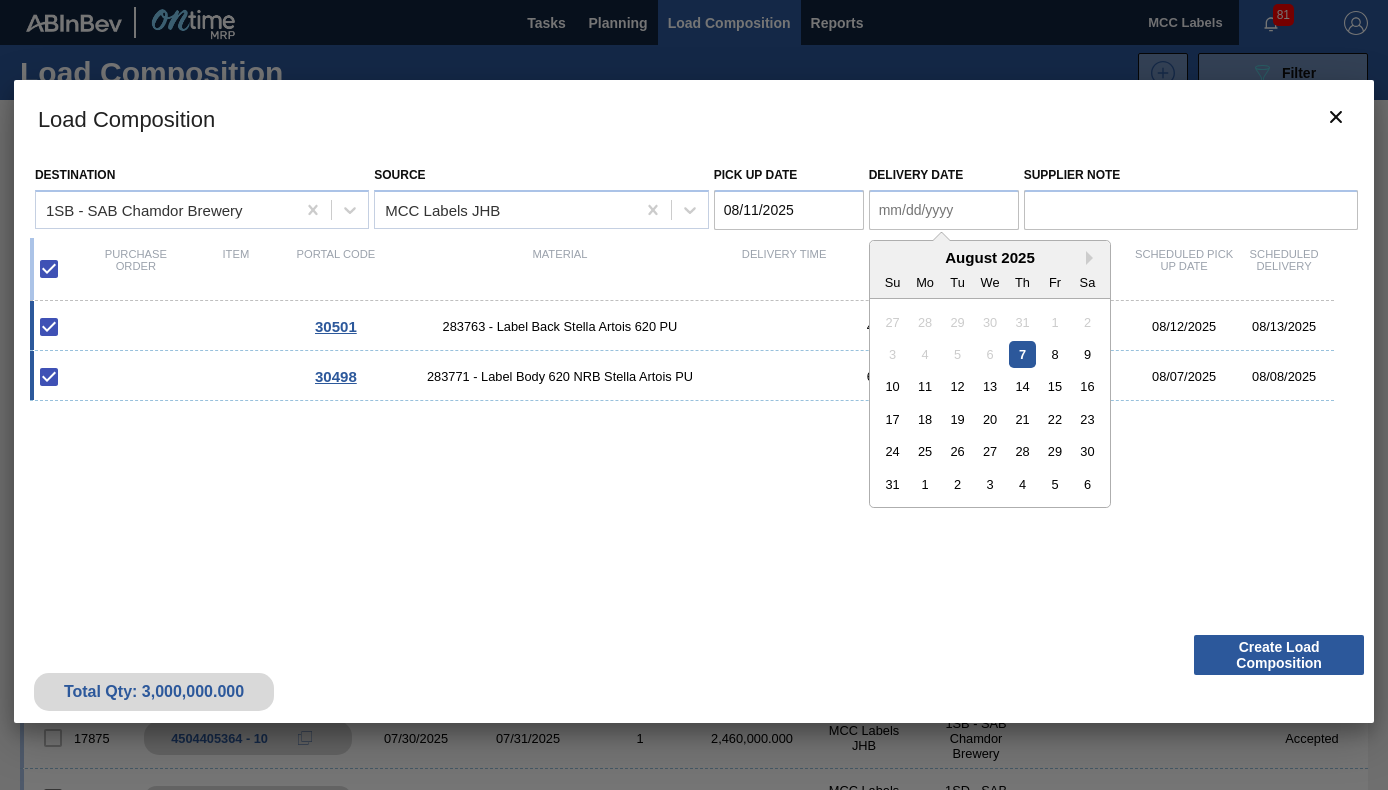 click on "Delivery Date" at bounding box center (944, 210) 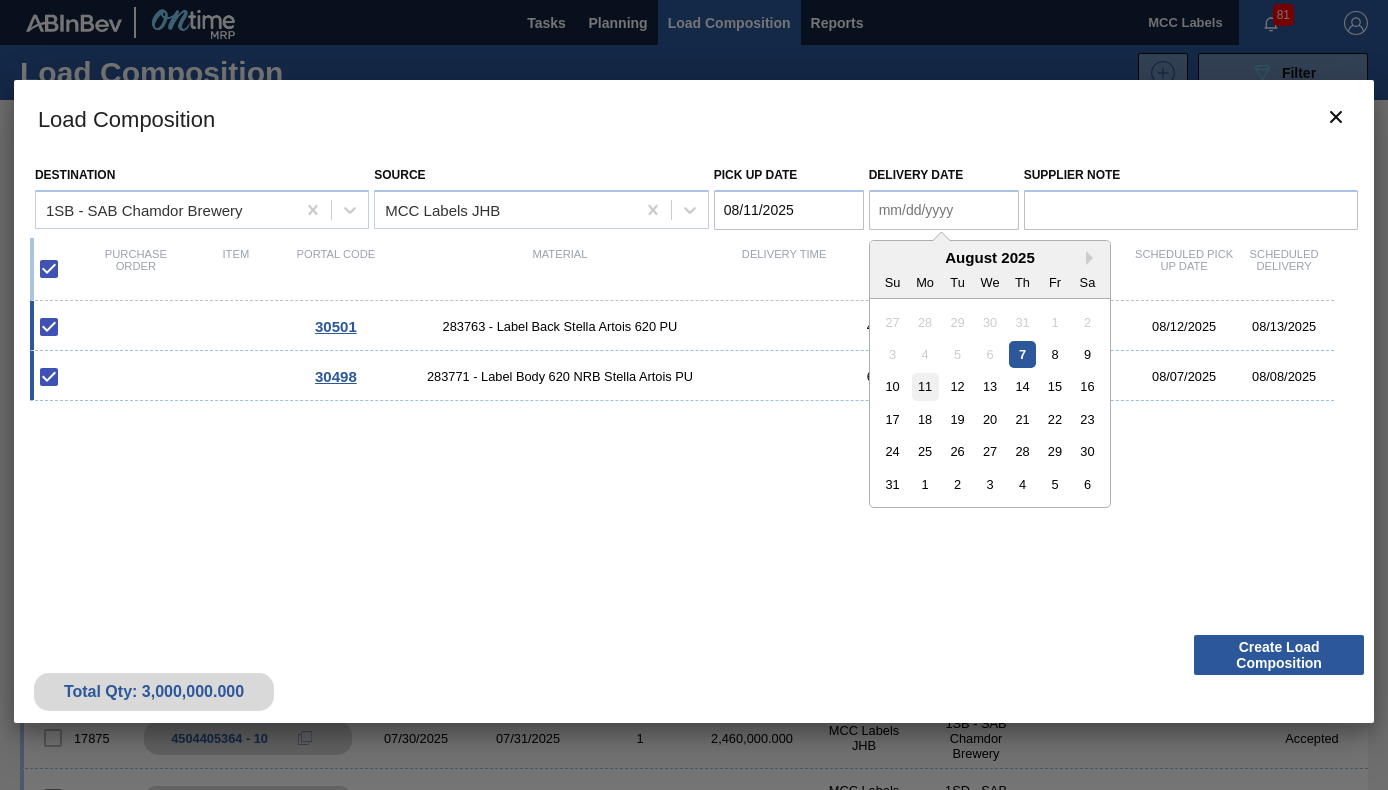 click on "11" at bounding box center (924, 386) 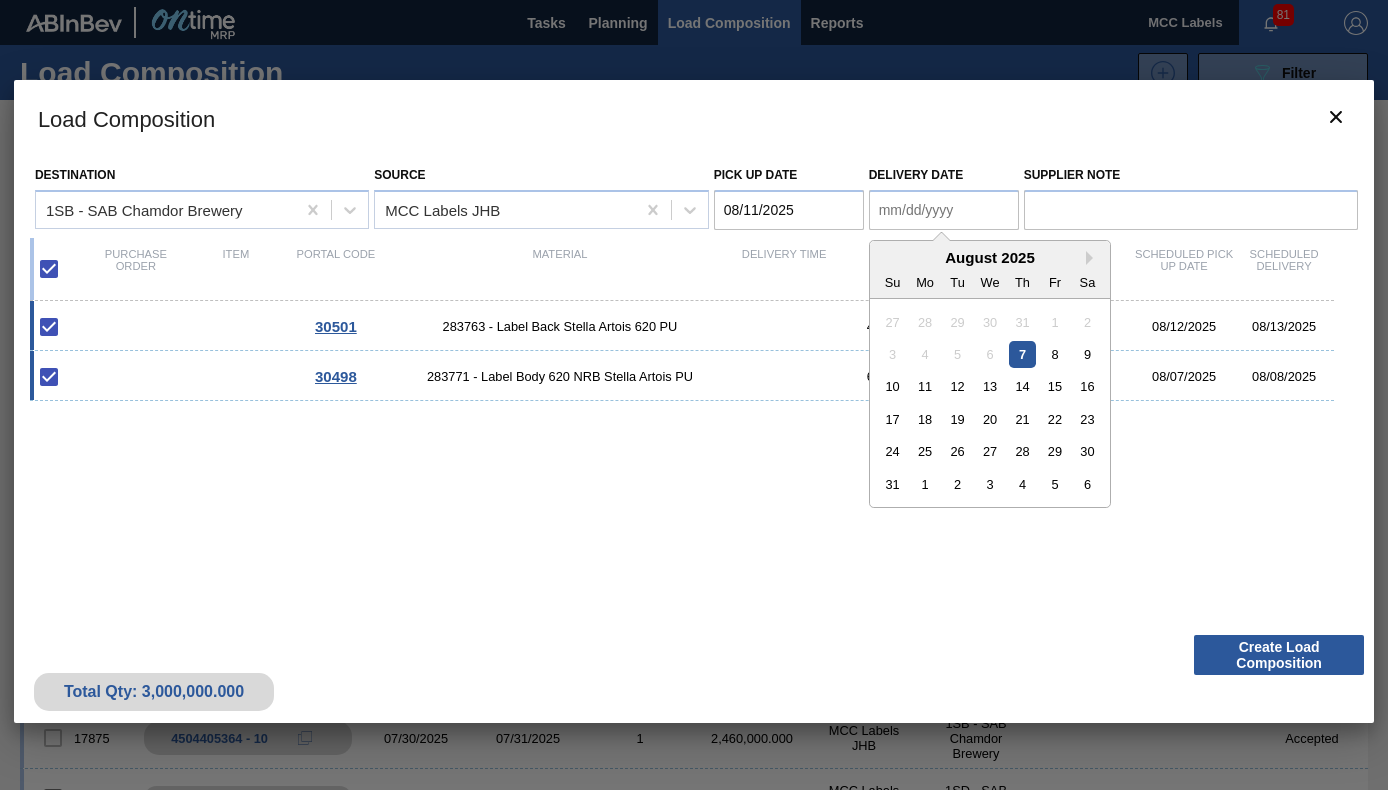 type on "08/11/2025" 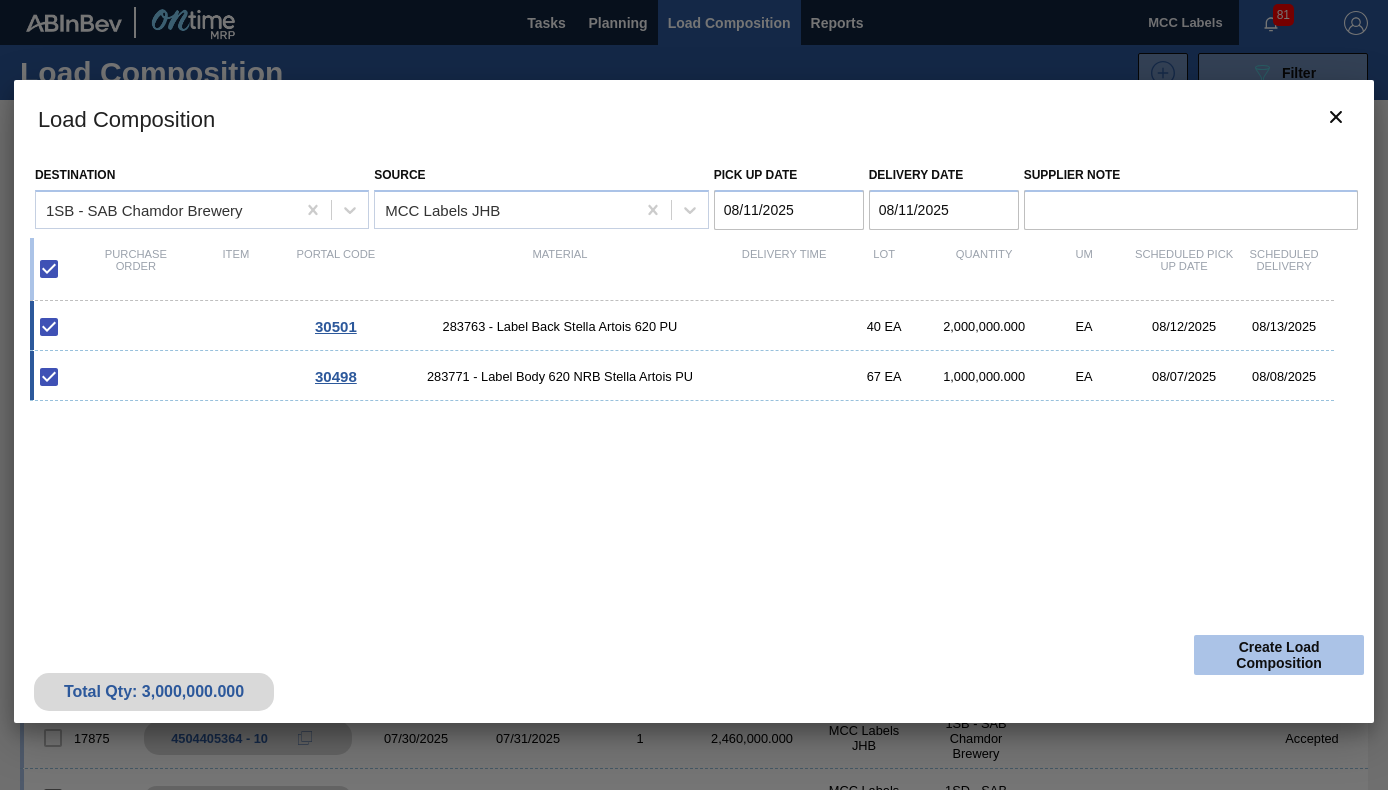 click on "Create Load Composition" at bounding box center (1279, 655) 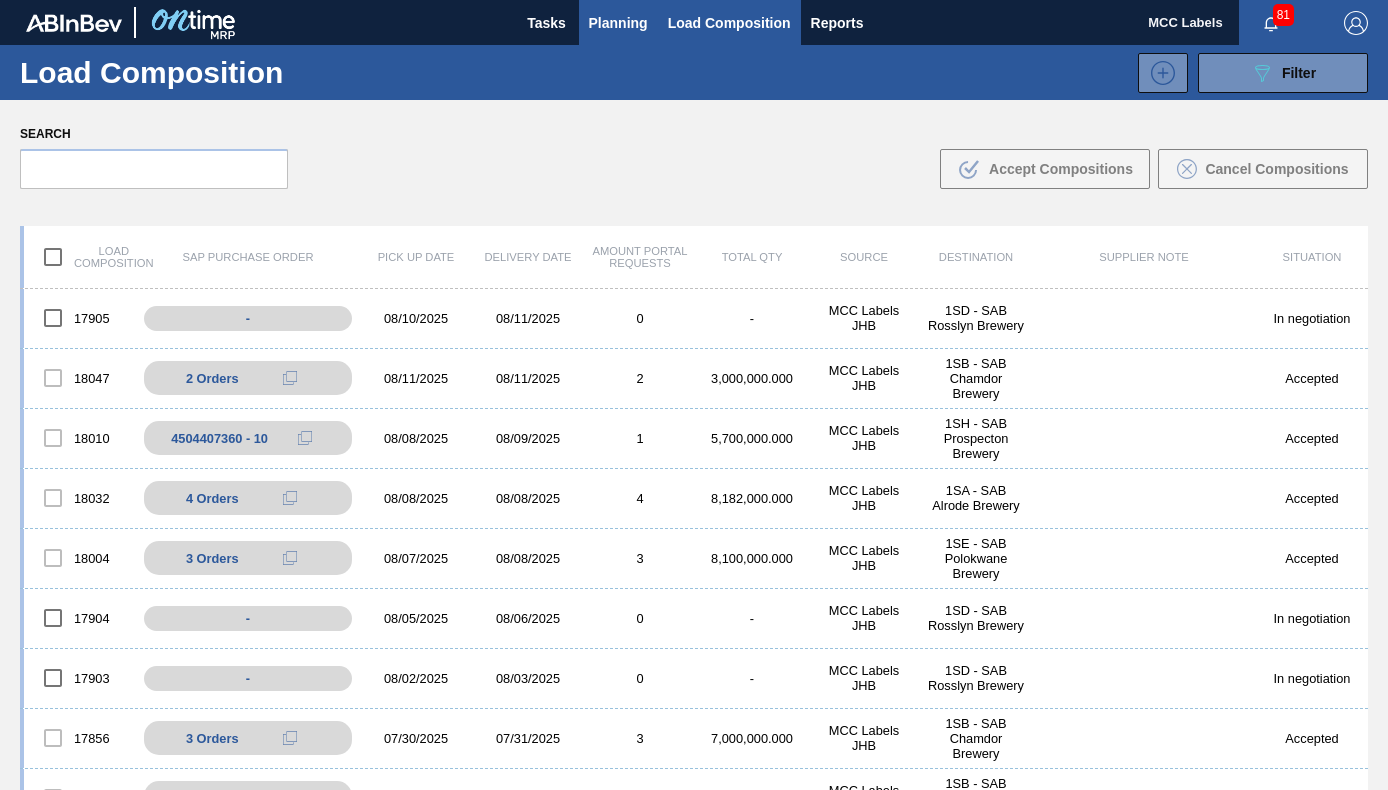 click on "Planning" at bounding box center [618, 23] 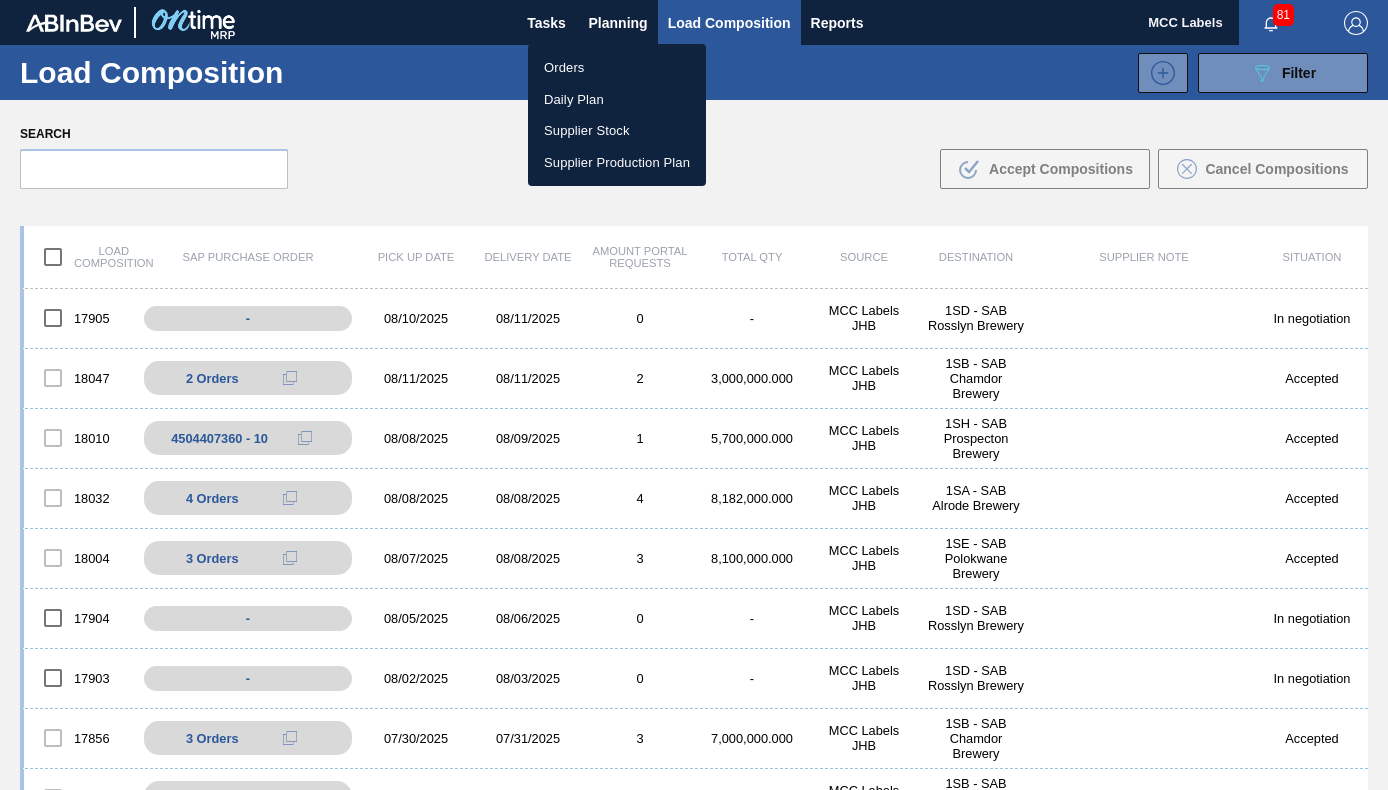 click on "Orders" at bounding box center (617, 68) 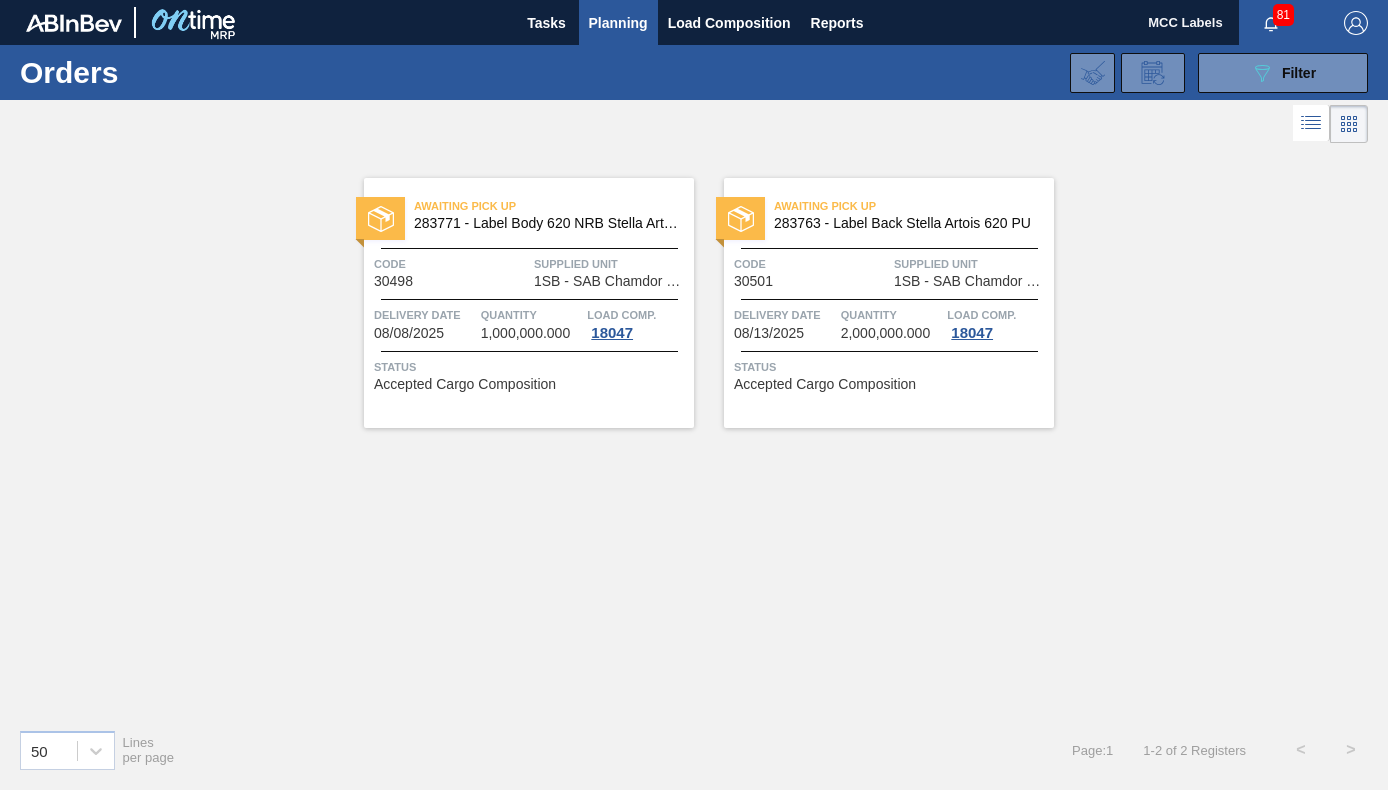 click on "Quantity" at bounding box center (532, 315) 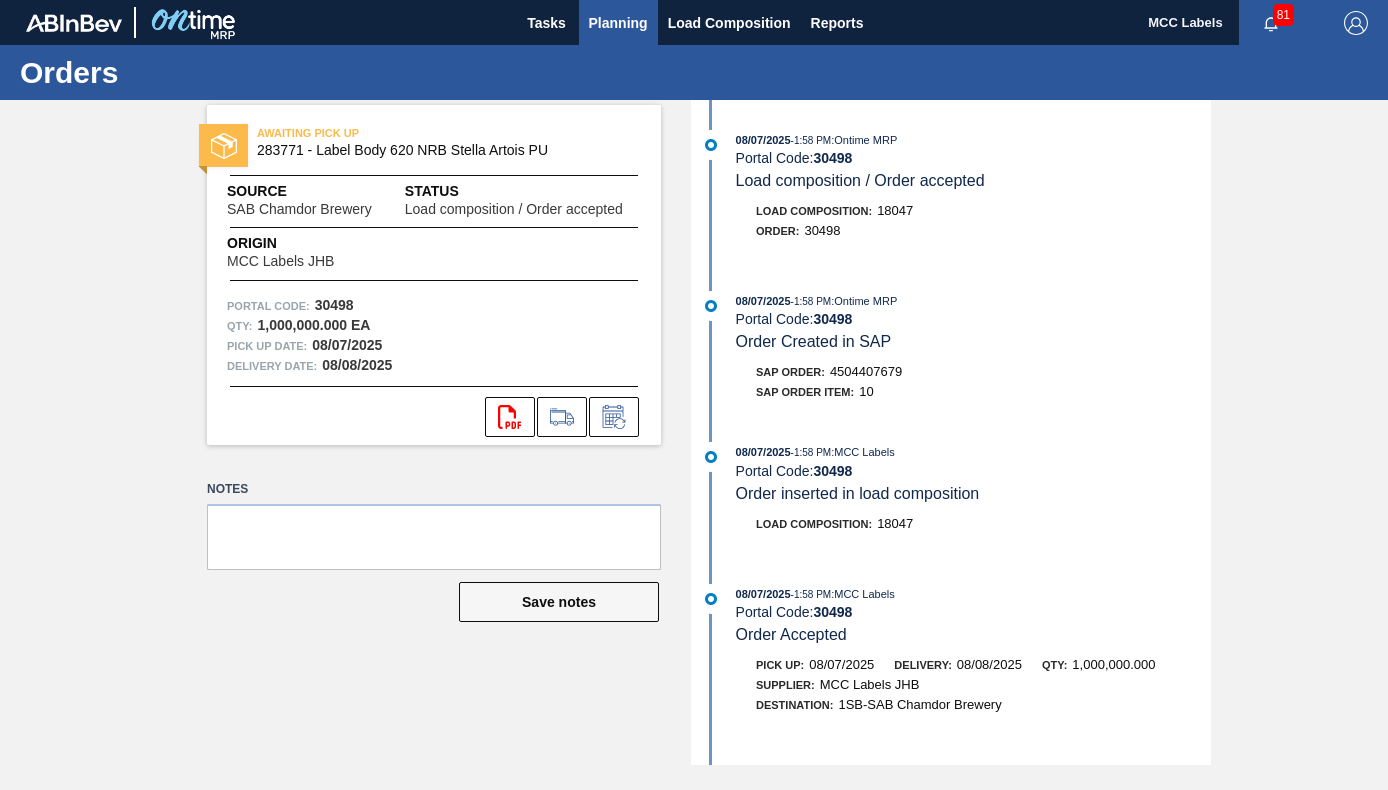 click on "Planning" at bounding box center (618, 23) 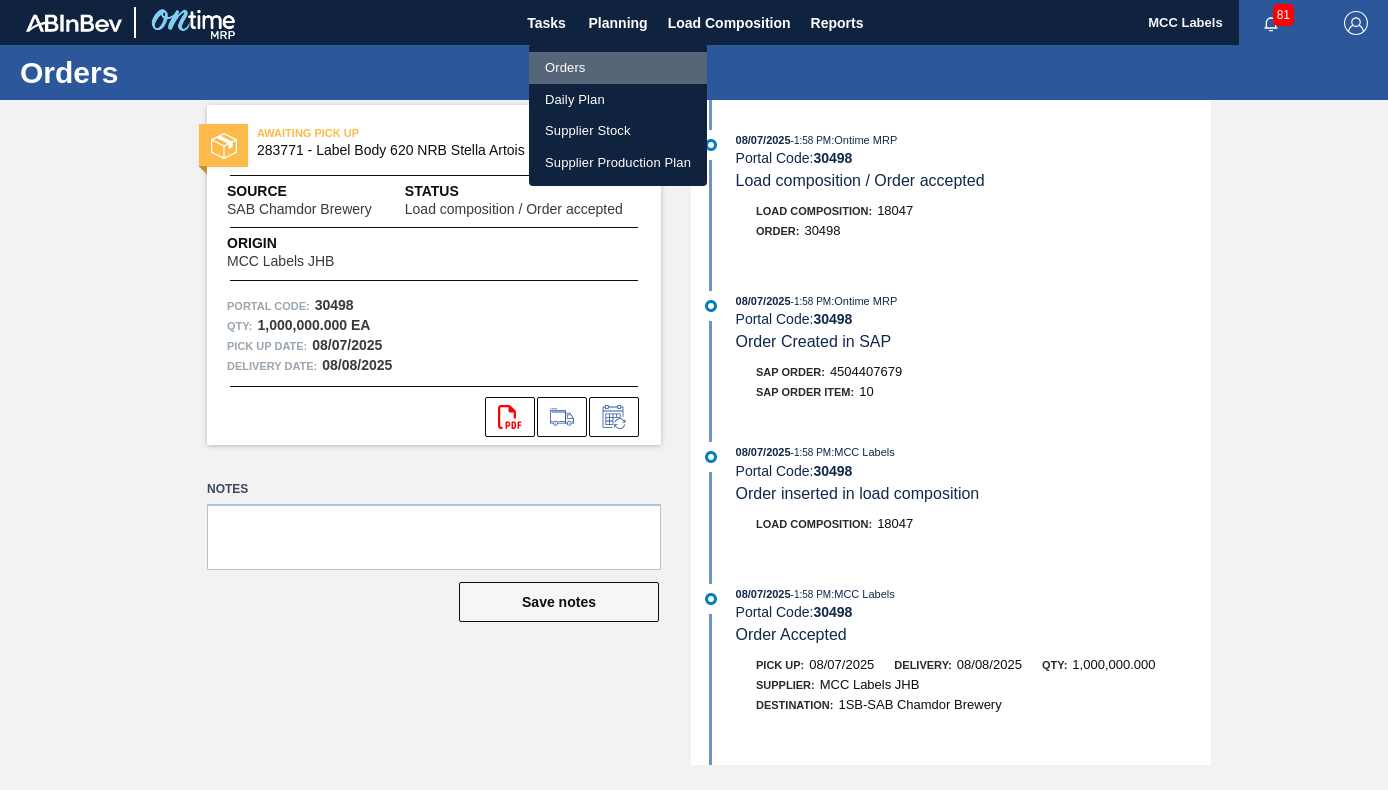 click on "Orders" at bounding box center [618, 68] 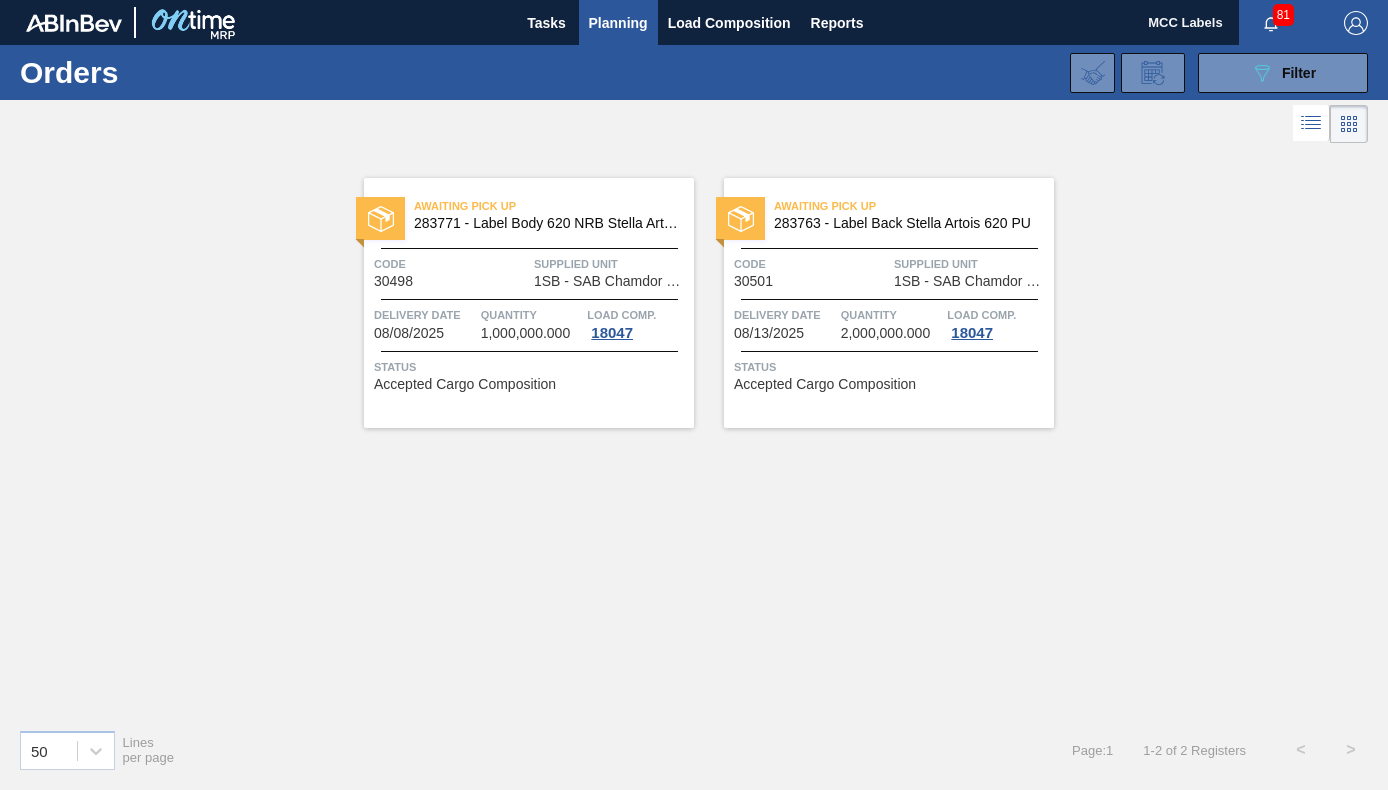 drag, startPoint x: 1237, startPoint y: 77, endPoint x: 1023, endPoint y: 161, distance: 229.89563 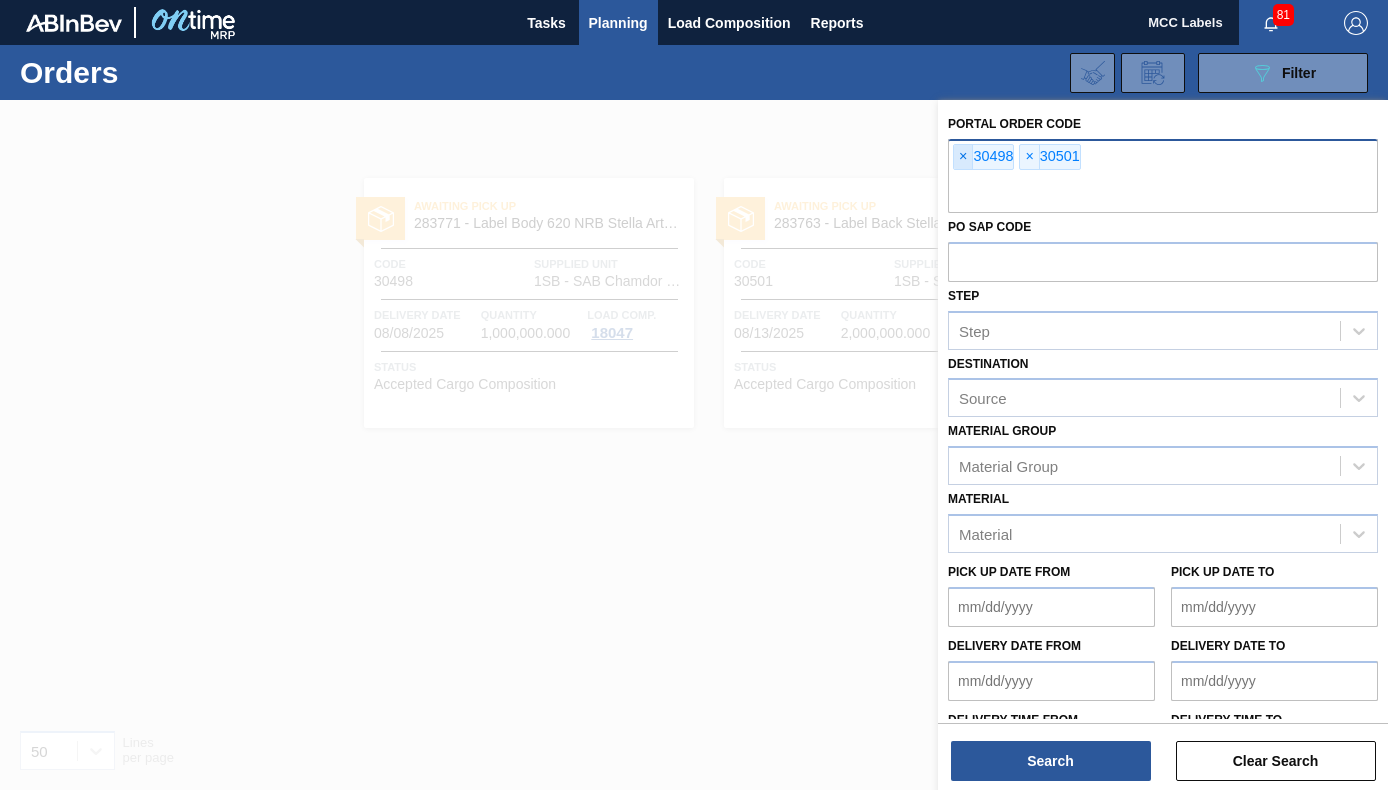 click on "×" at bounding box center (963, 157) 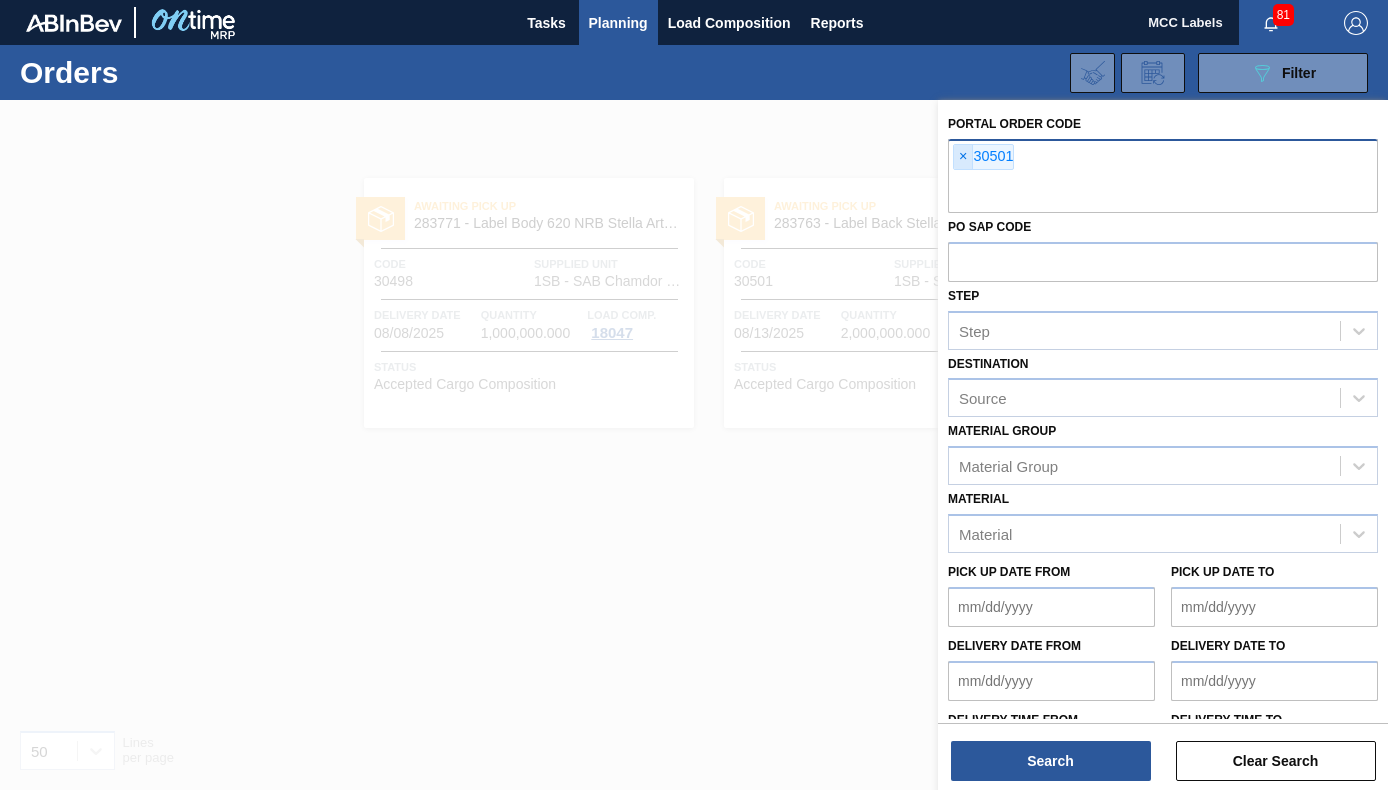 click on "×" at bounding box center [963, 157] 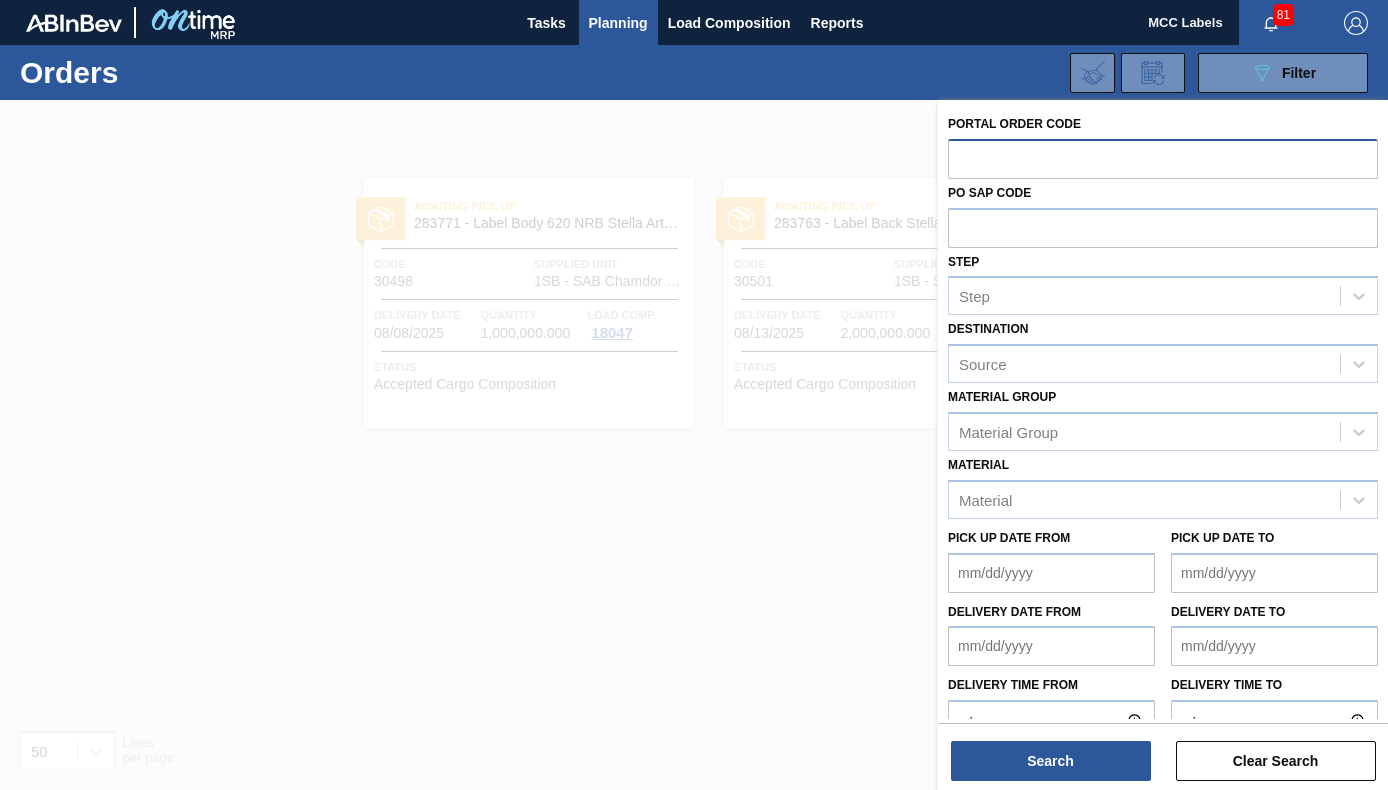 click at bounding box center [1163, 158] 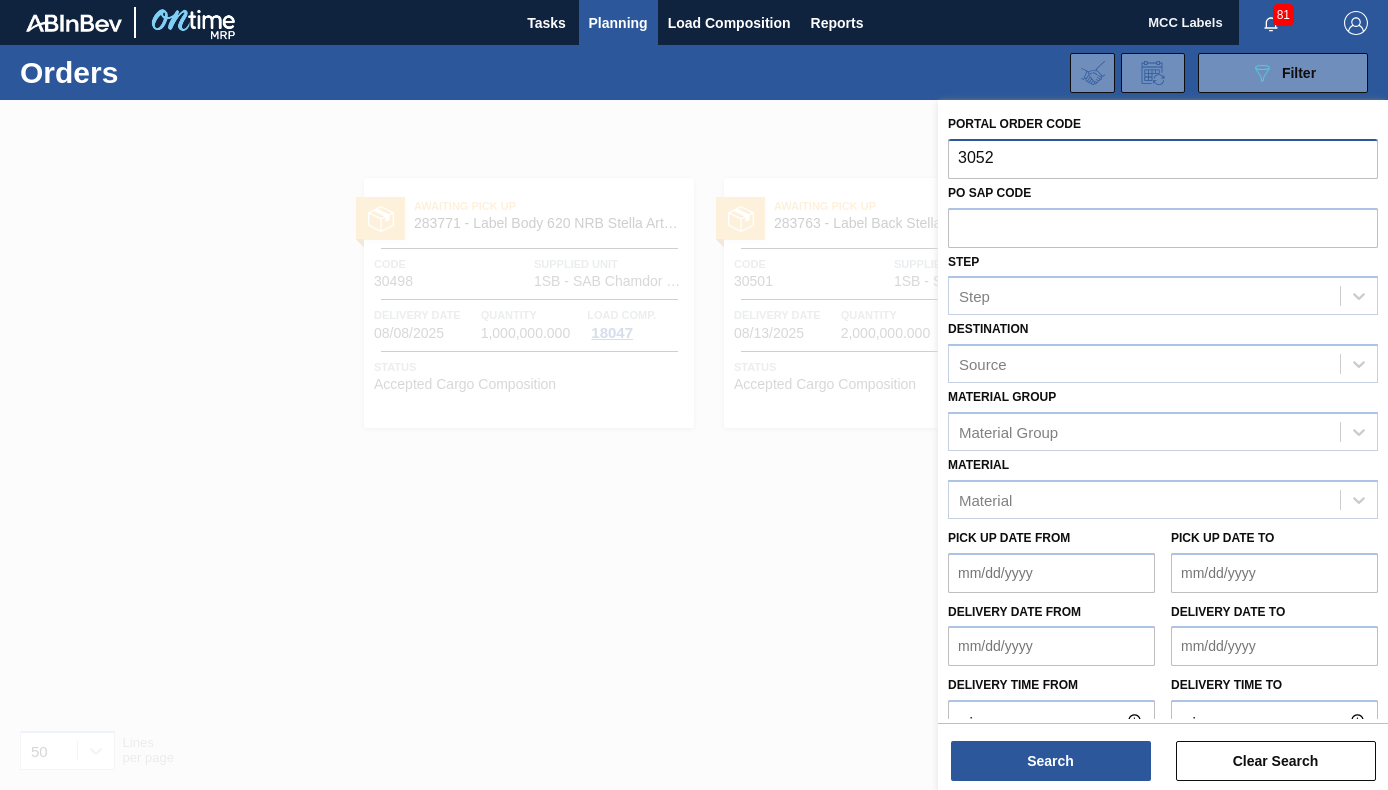 type on "30526" 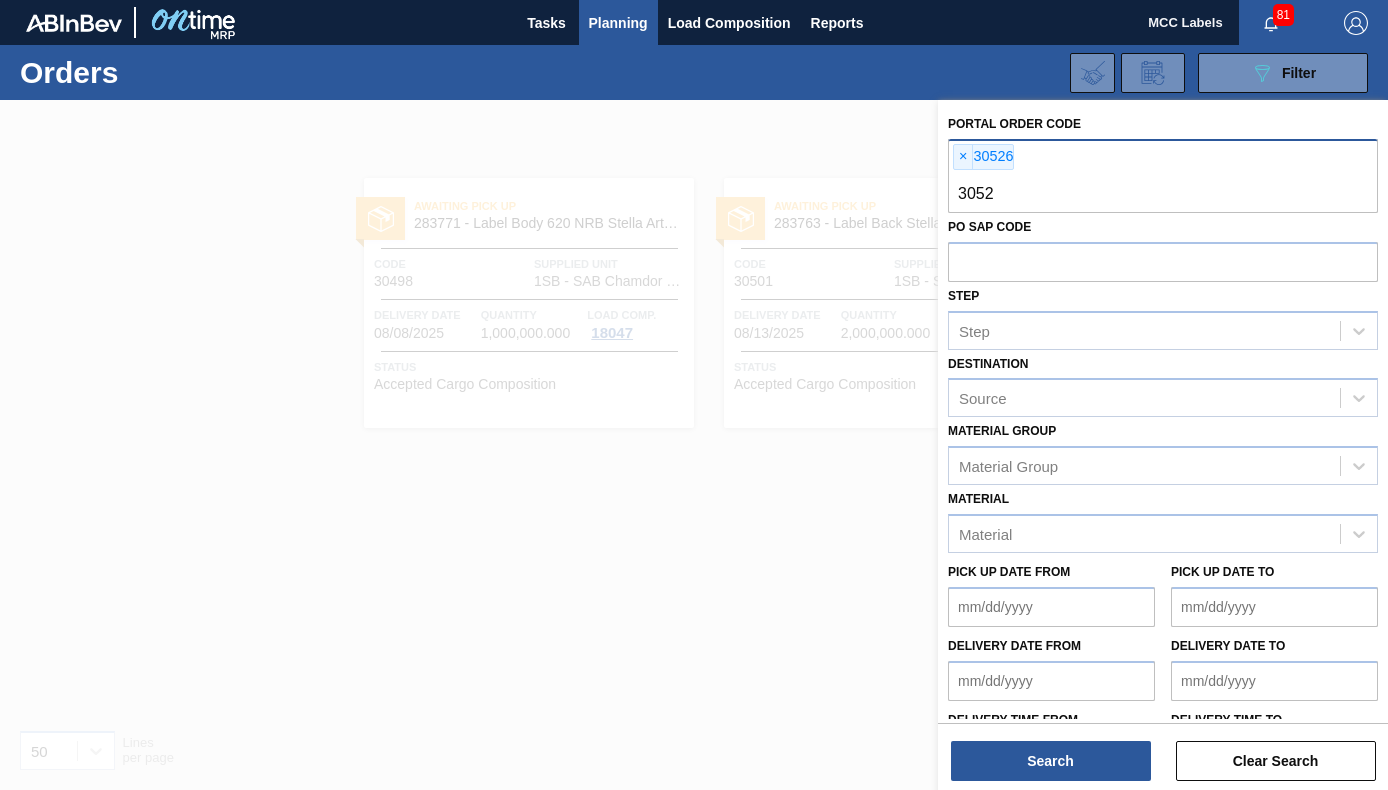 type on "30525" 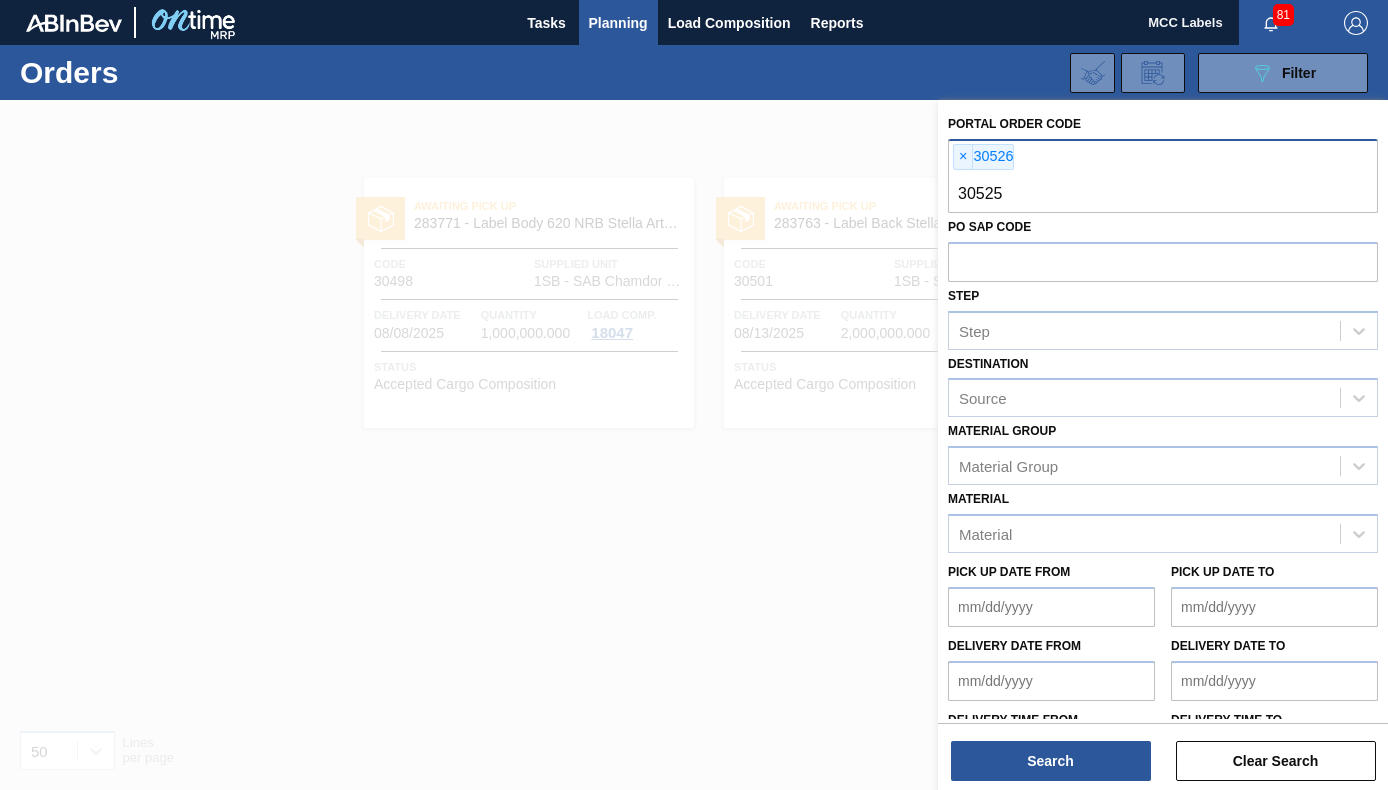 type 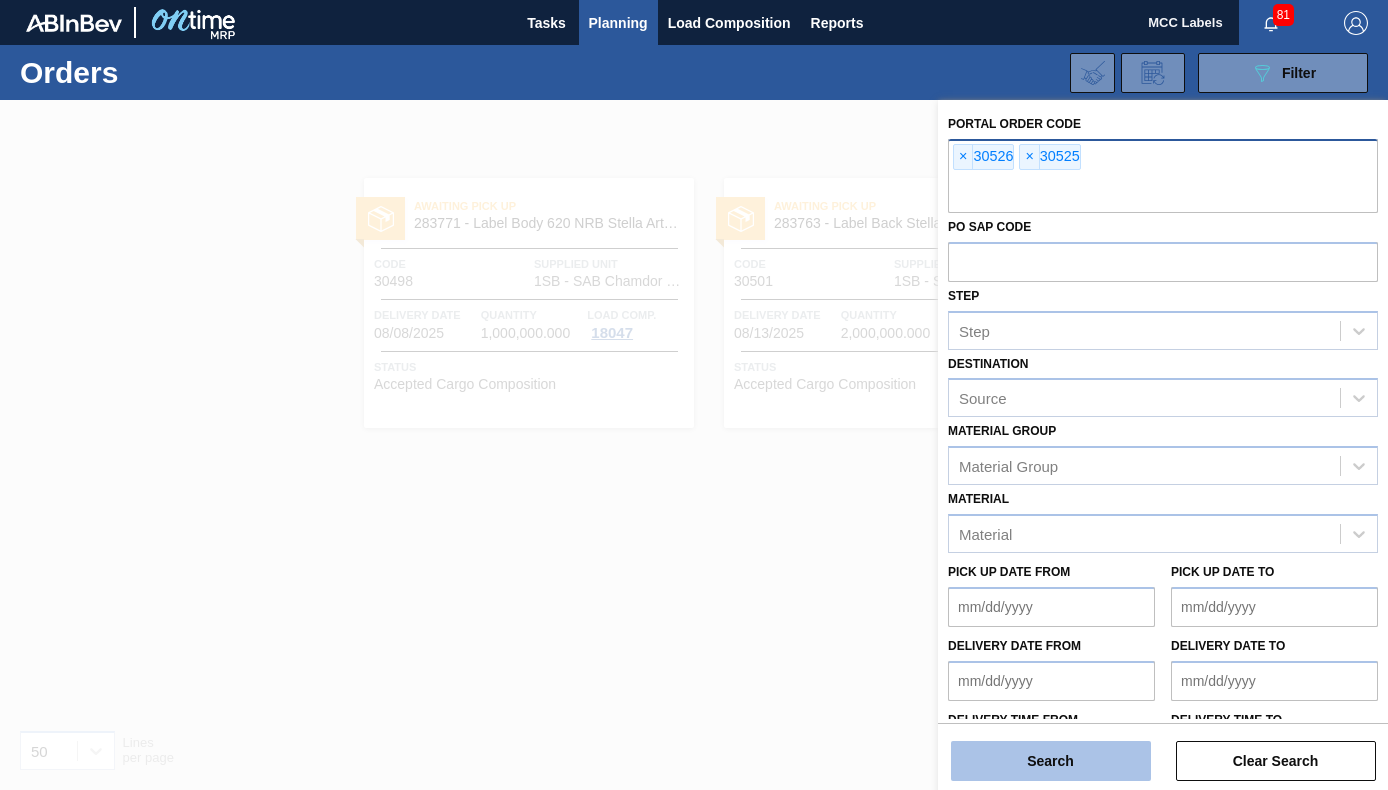 click on "Search" at bounding box center [1051, 761] 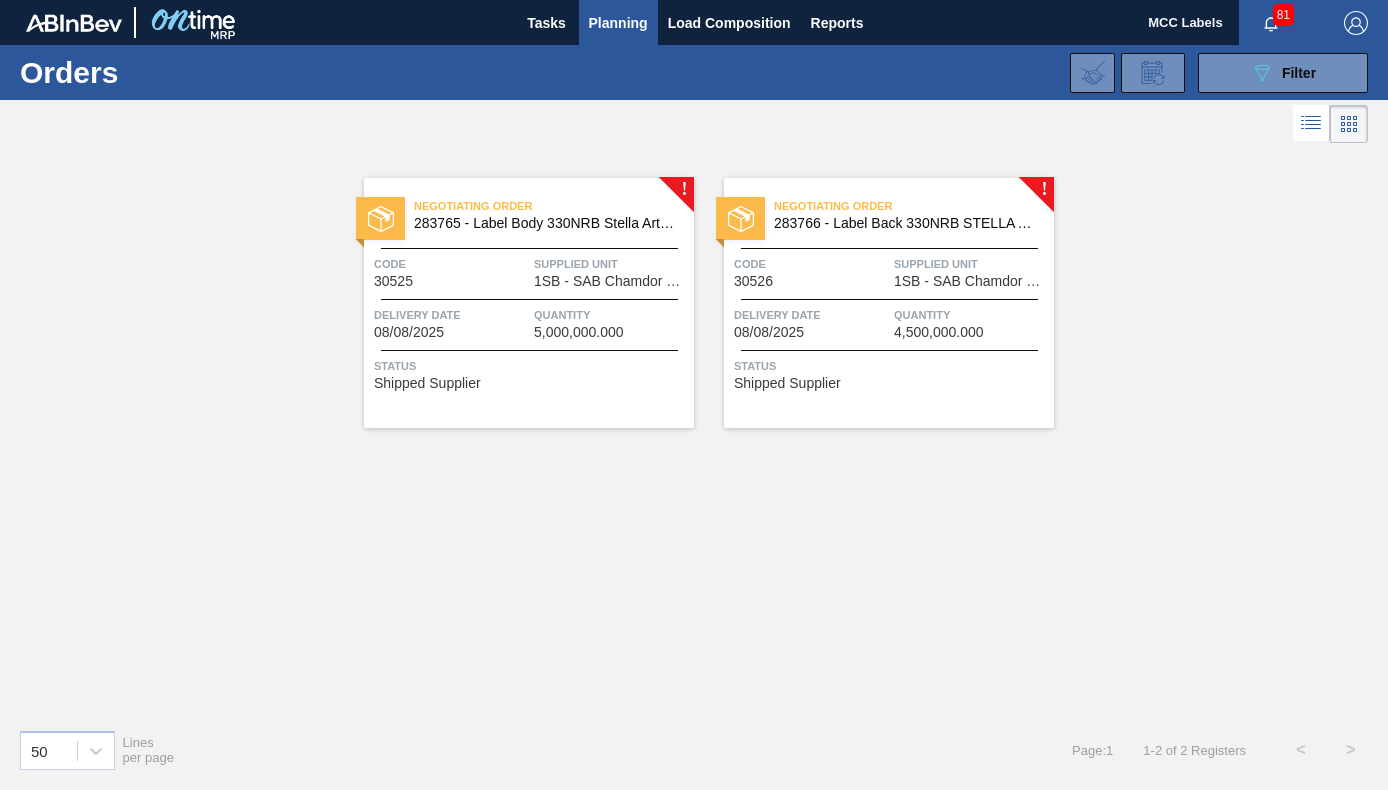 click on "Quantity" at bounding box center [611, 315] 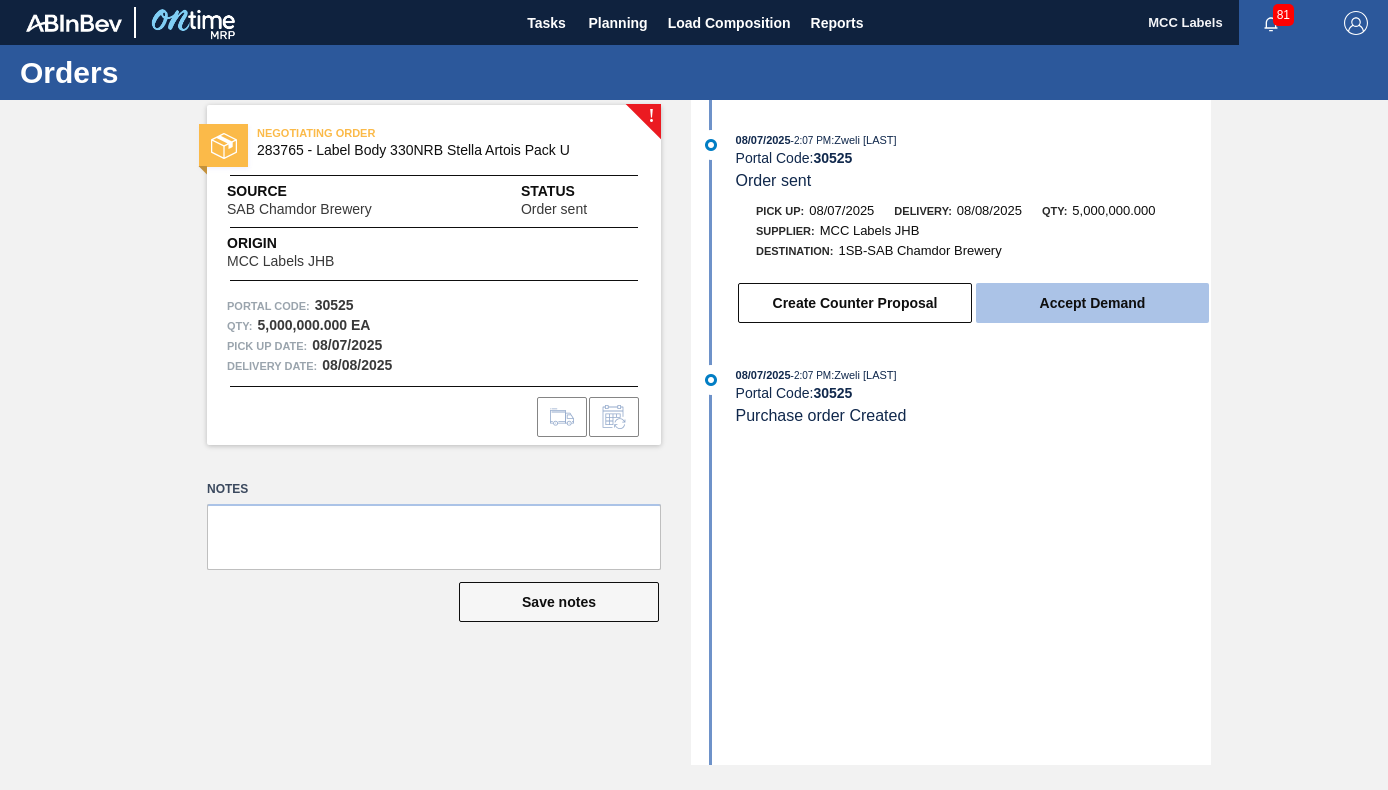 click on "Accept Demand" at bounding box center [1092, 303] 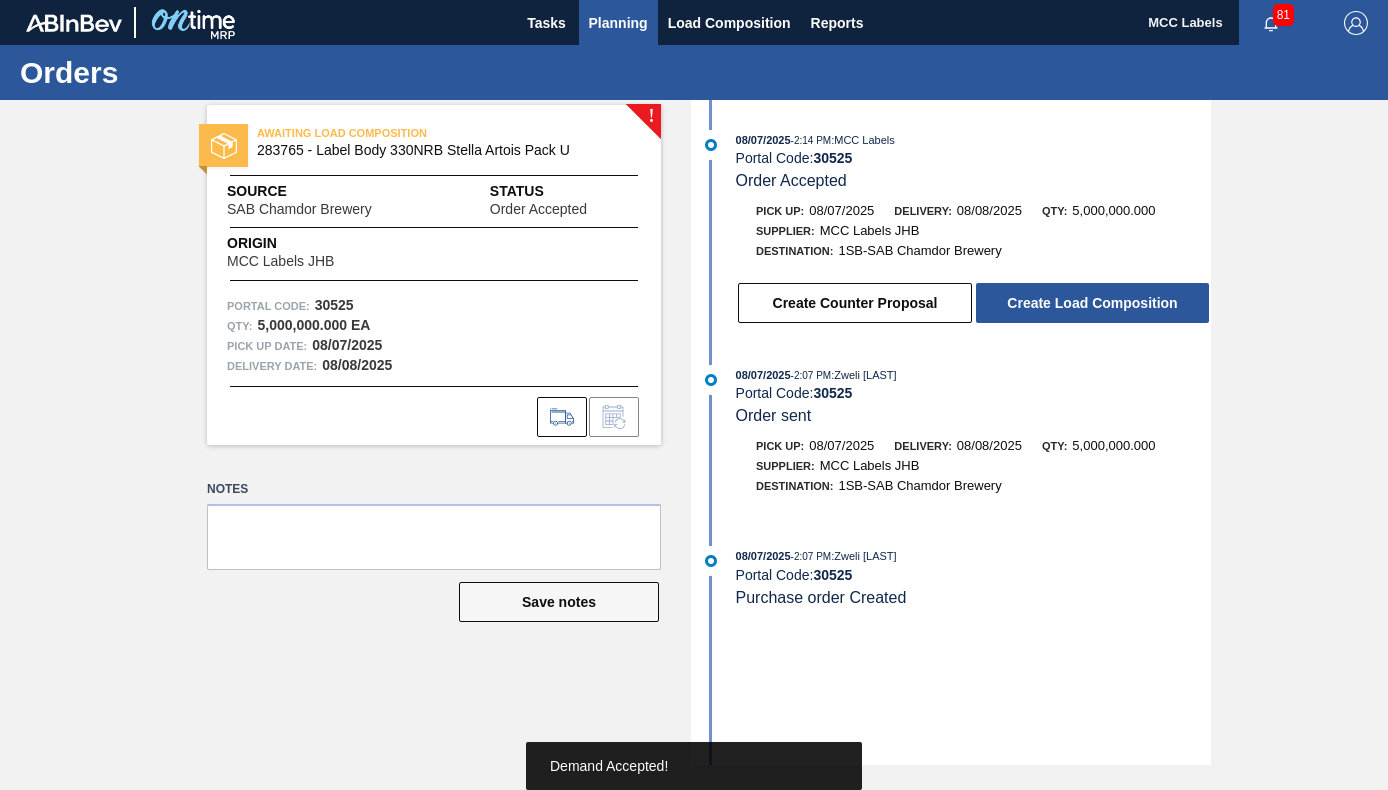 click on "Planning" at bounding box center (618, 23) 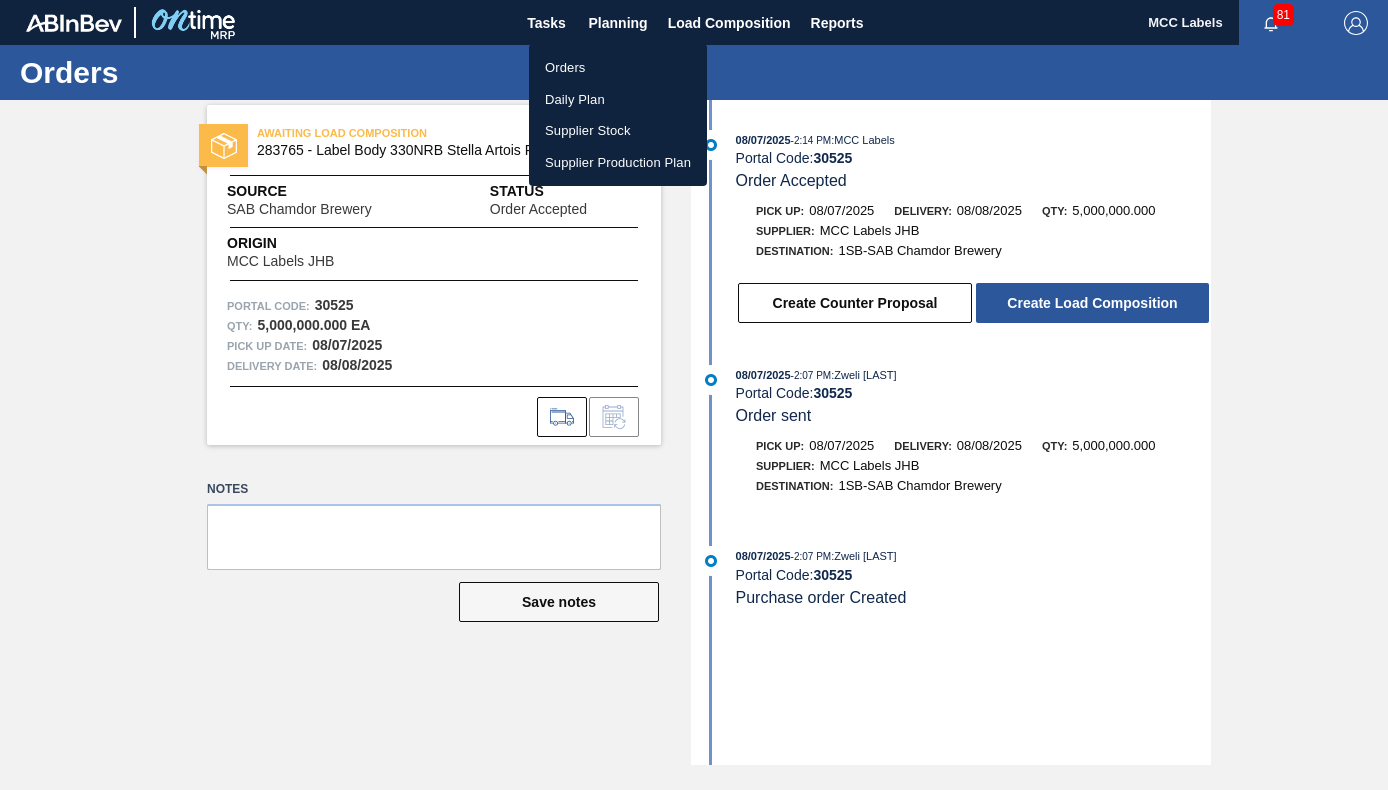 click on "Orders" at bounding box center [618, 68] 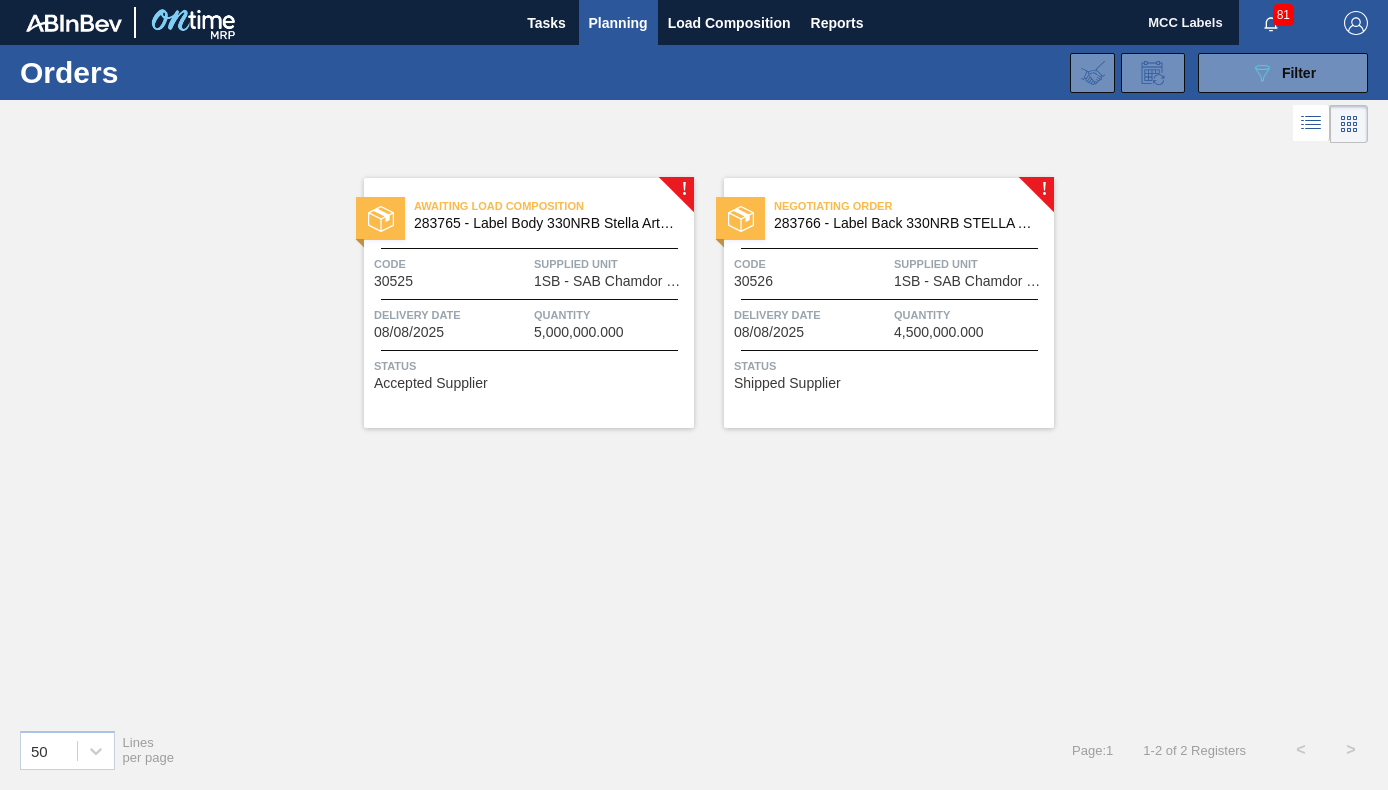 click on "Delivery Date" at bounding box center (811, 315) 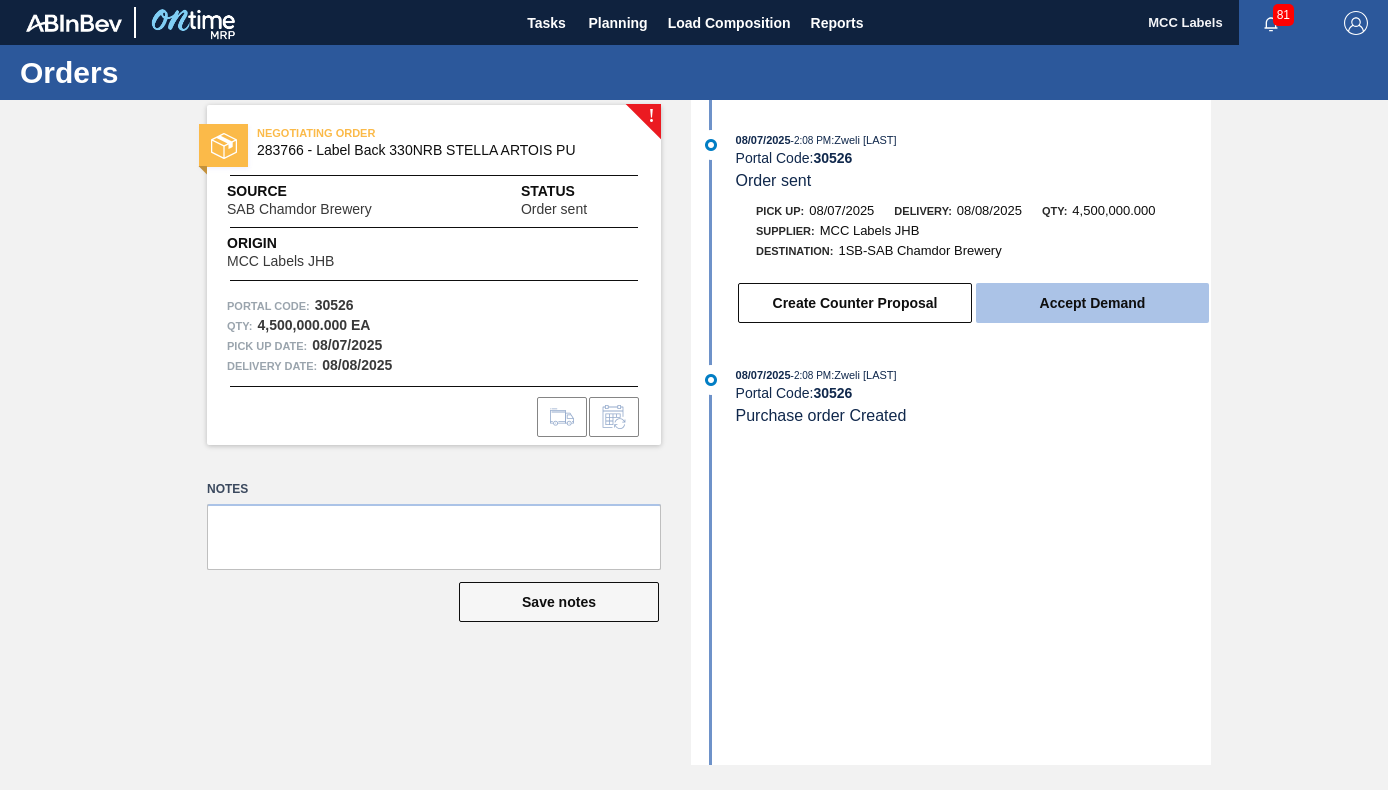 click on "Accept Demand" at bounding box center (1092, 303) 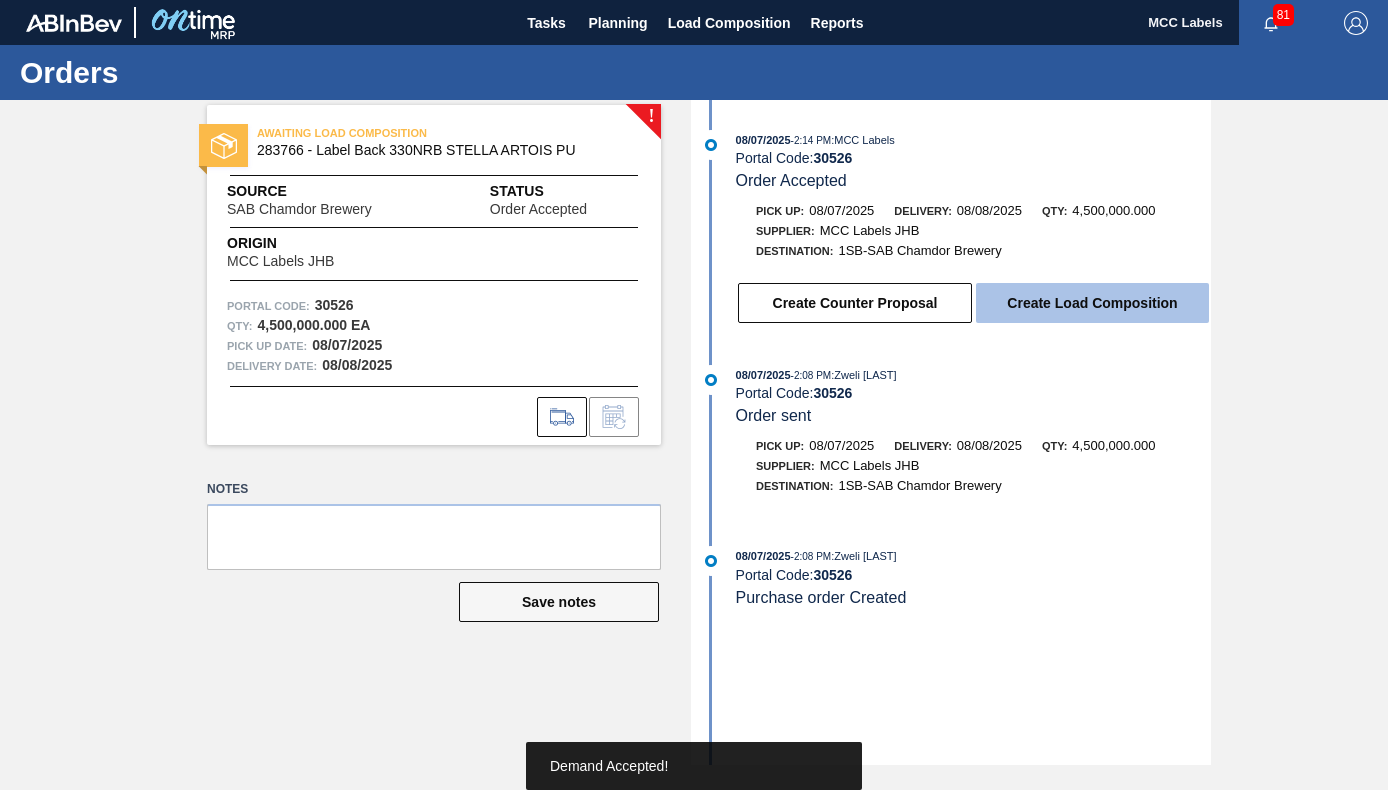 click on "Create Load Composition" at bounding box center [1092, 303] 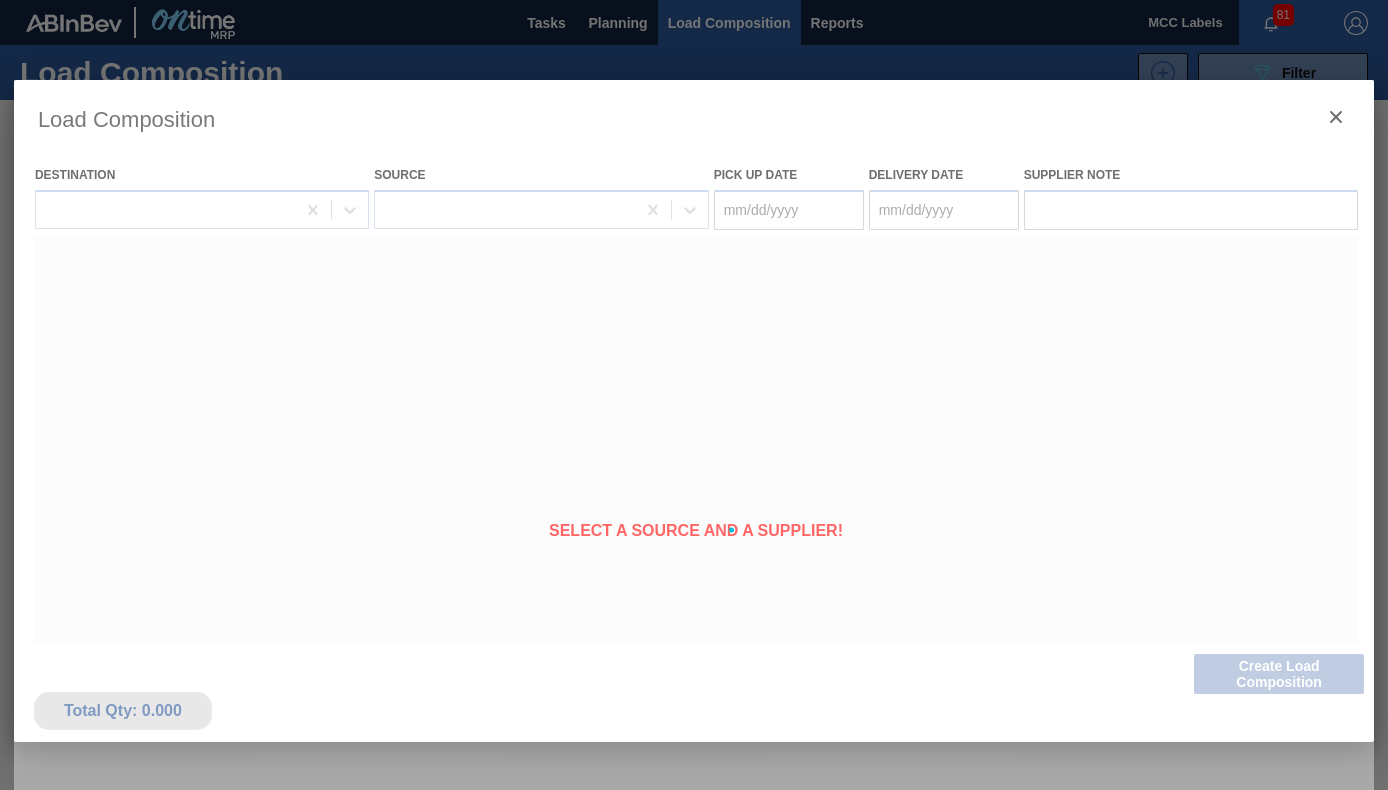 type on "08/07/2025" 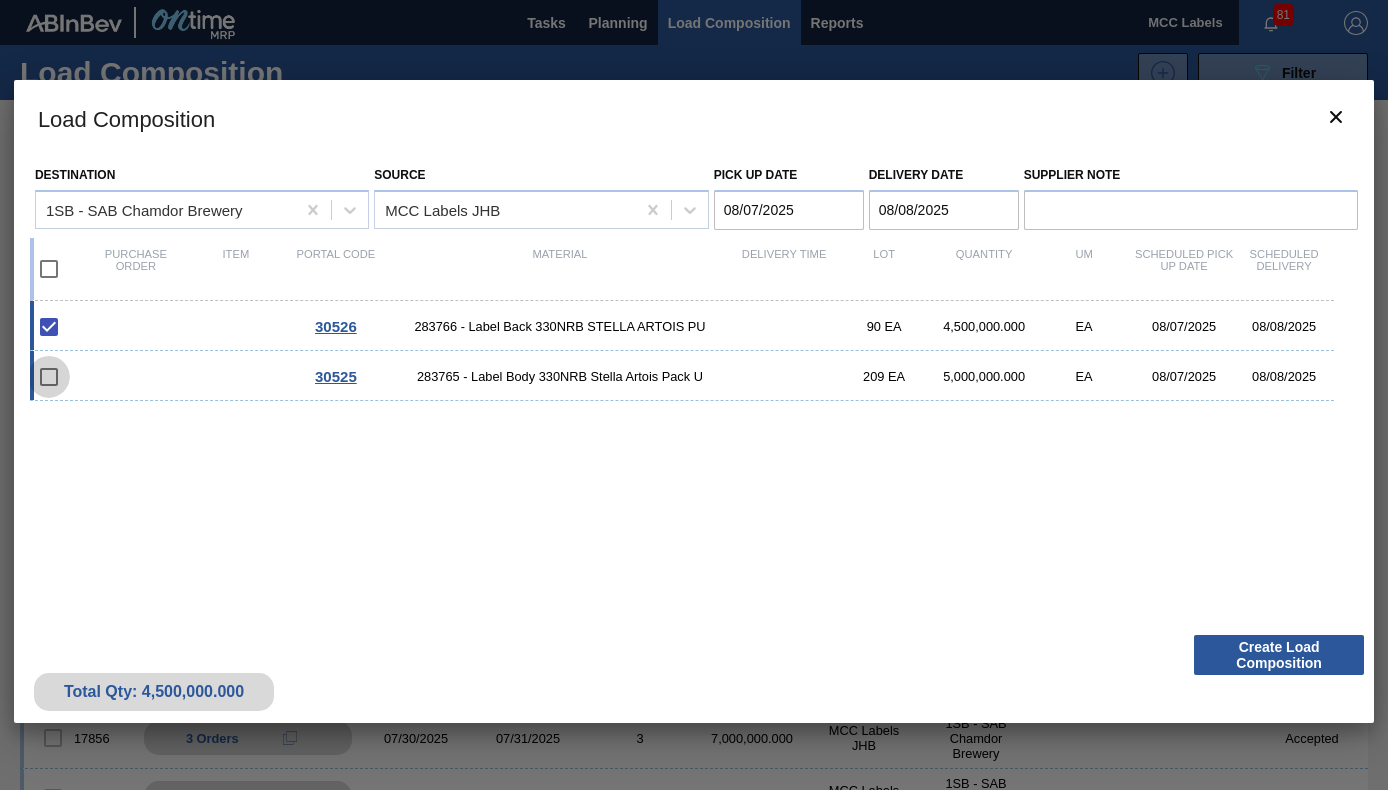 click at bounding box center [49, 377] 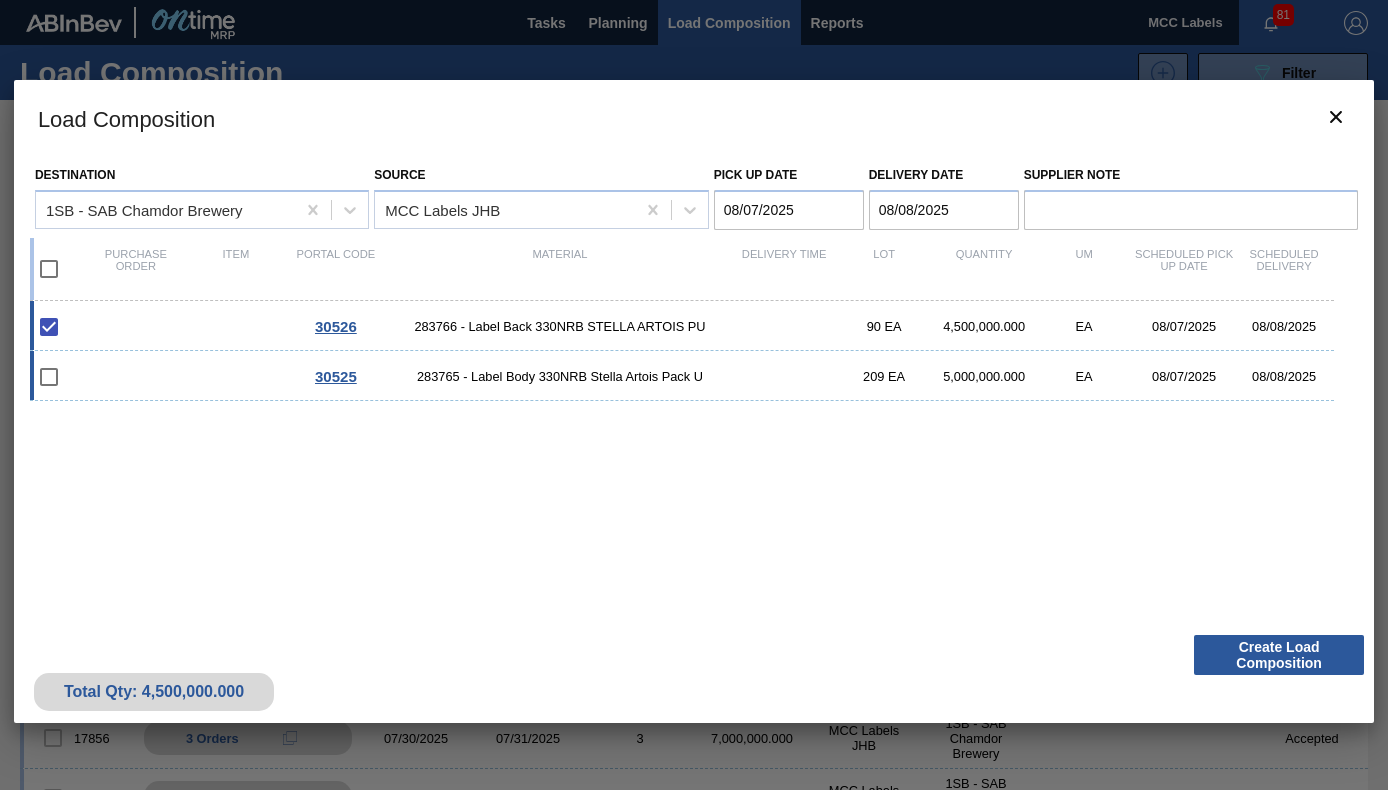 click on "30525 283765 - Label Body 330NRB Stella Artois Pack U 209 EA 5,000,000.000 EA 08/07/2025 08/08/2025" at bounding box center [682, 376] 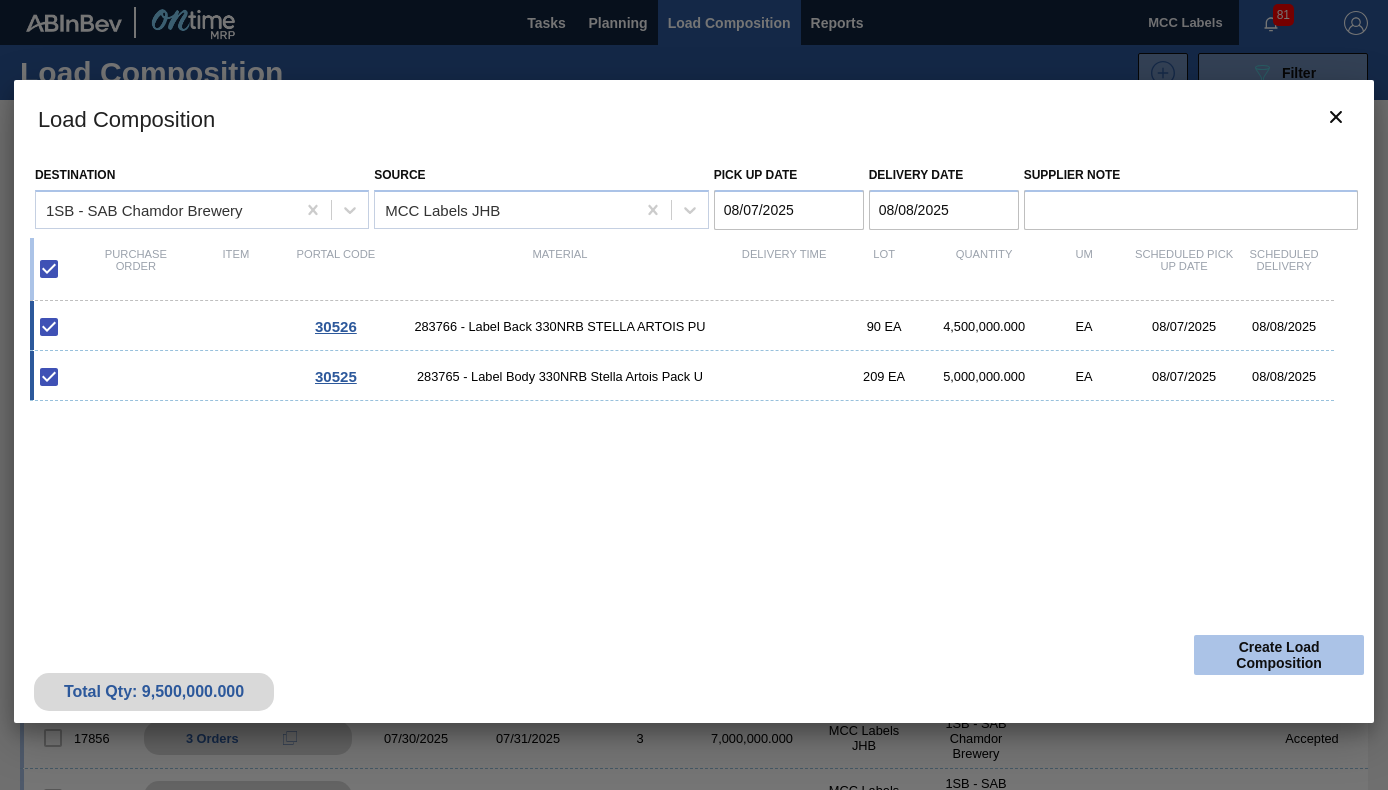 click on "Create Load Composition" at bounding box center [1279, 655] 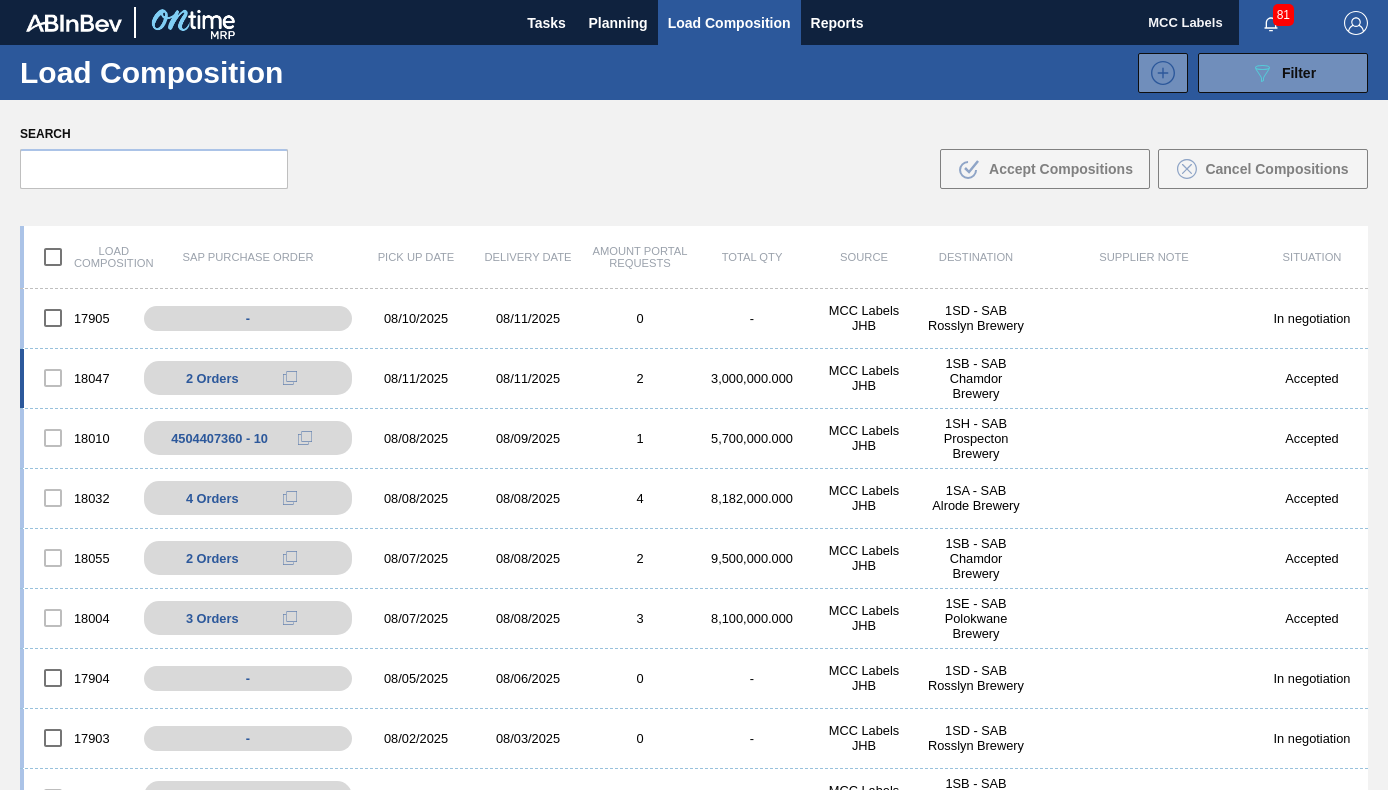 click on "08/11/2025" at bounding box center [528, 378] 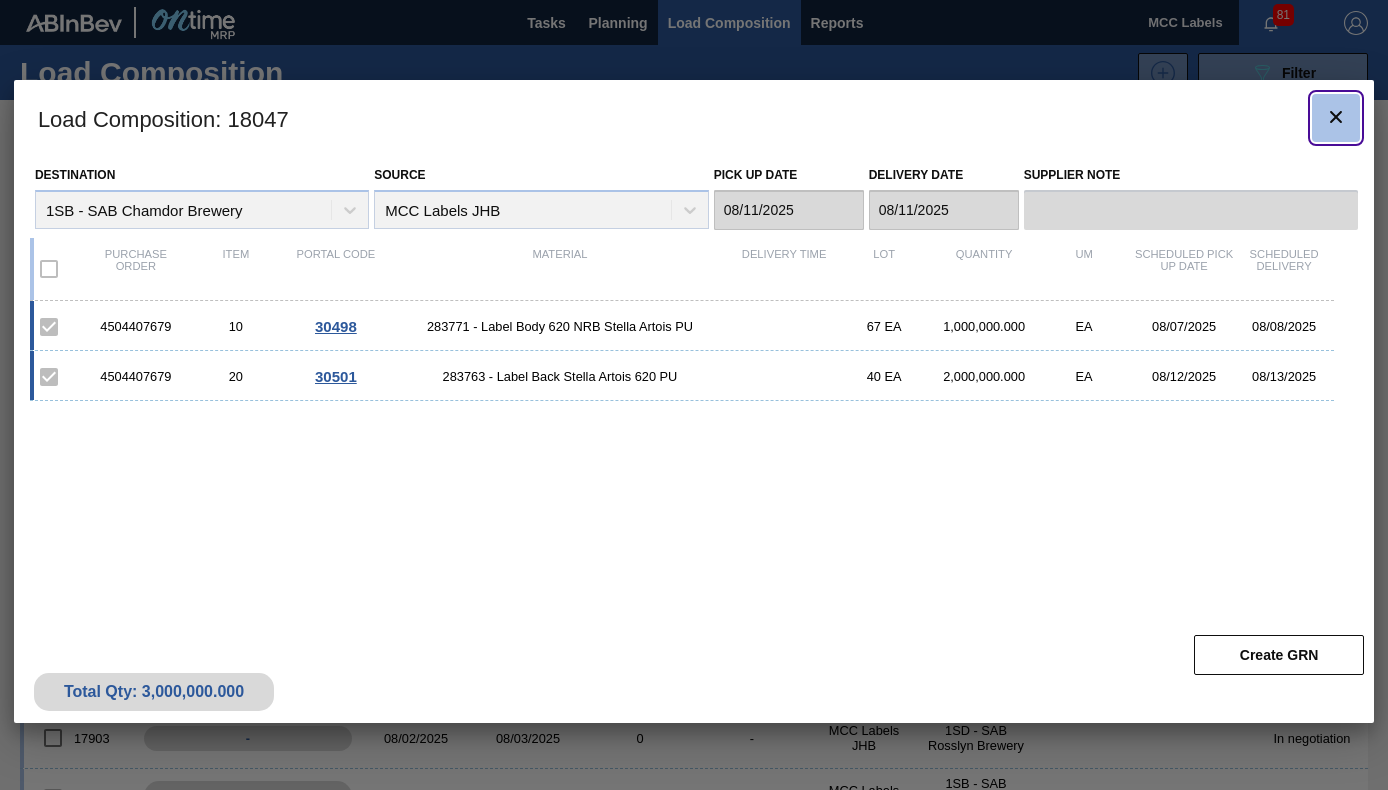 click 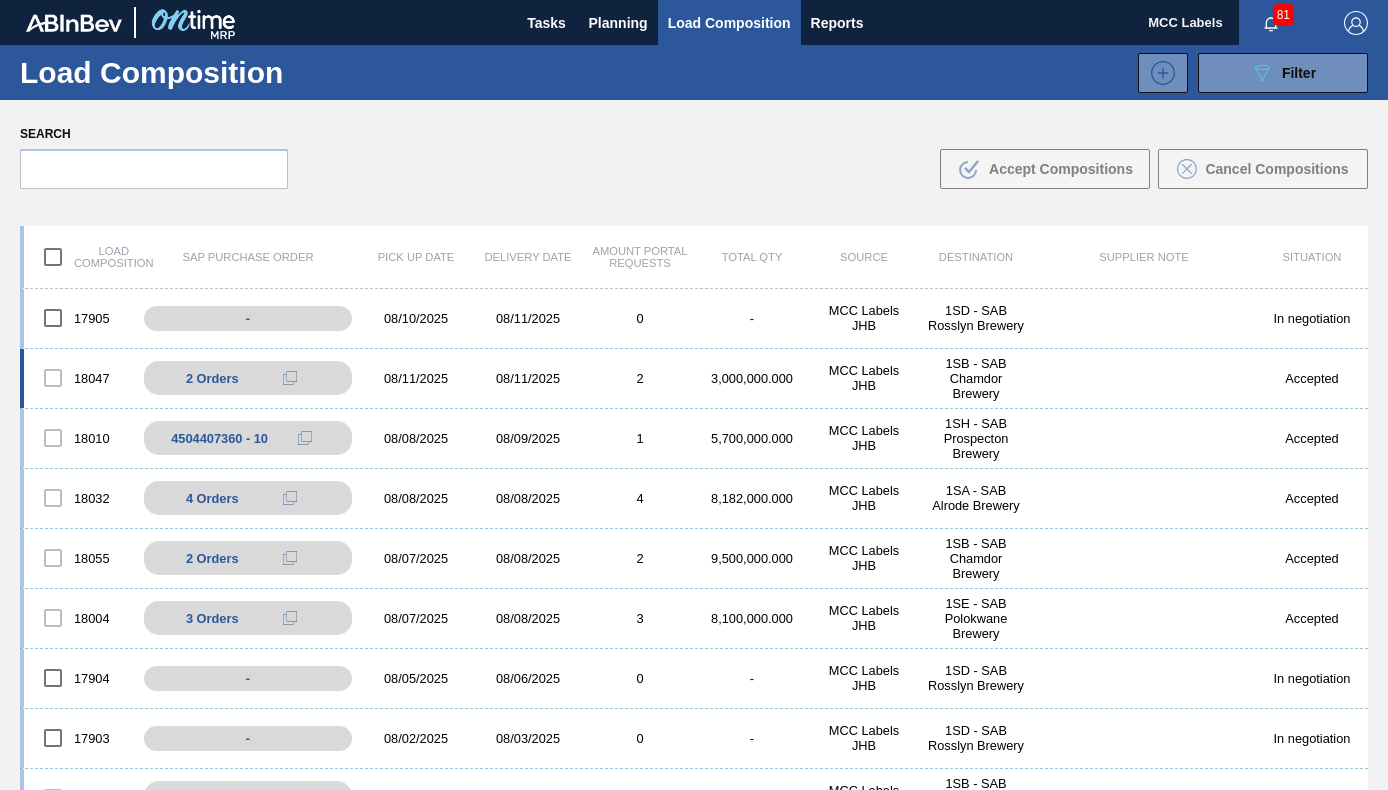 click on "08/11/2025" at bounding box center [528, 378] 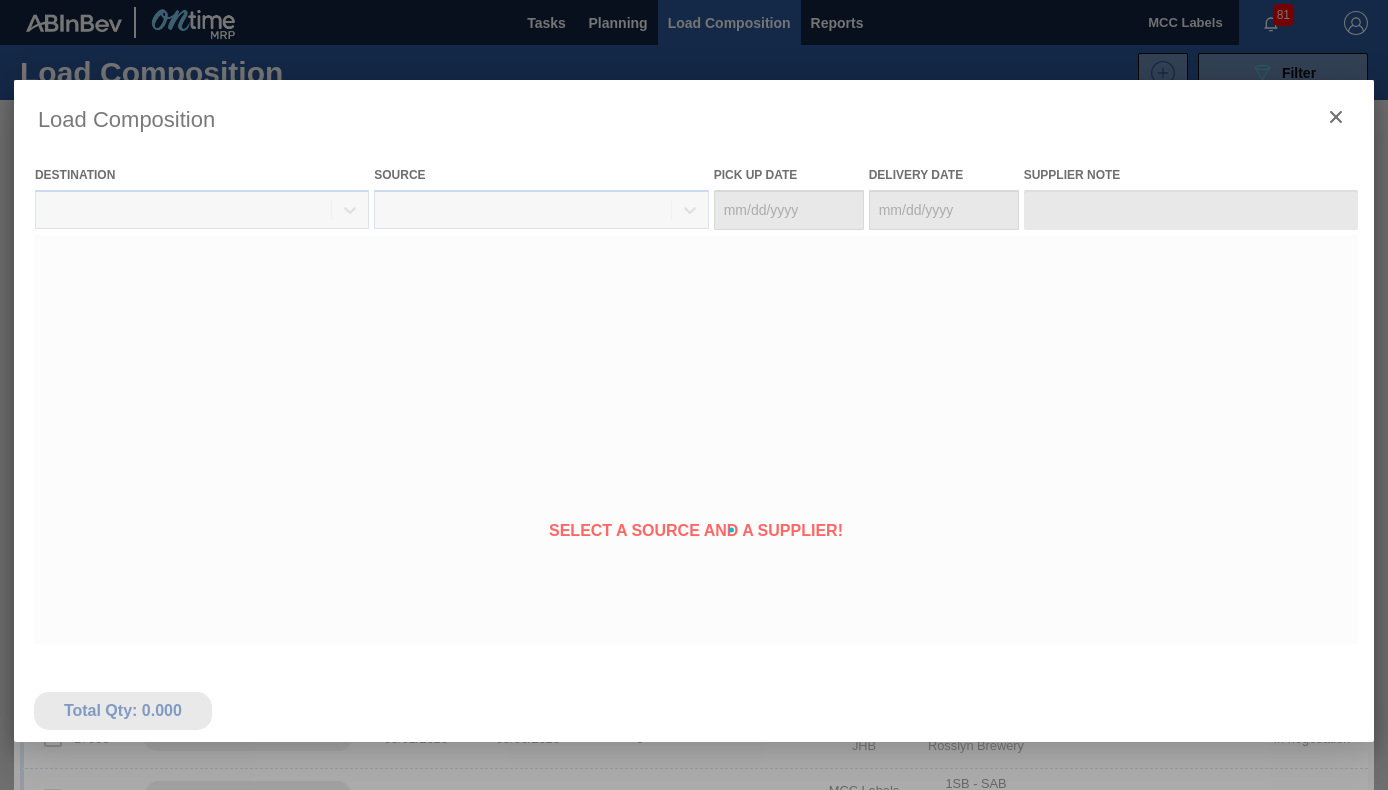 type on "08/11/2025" 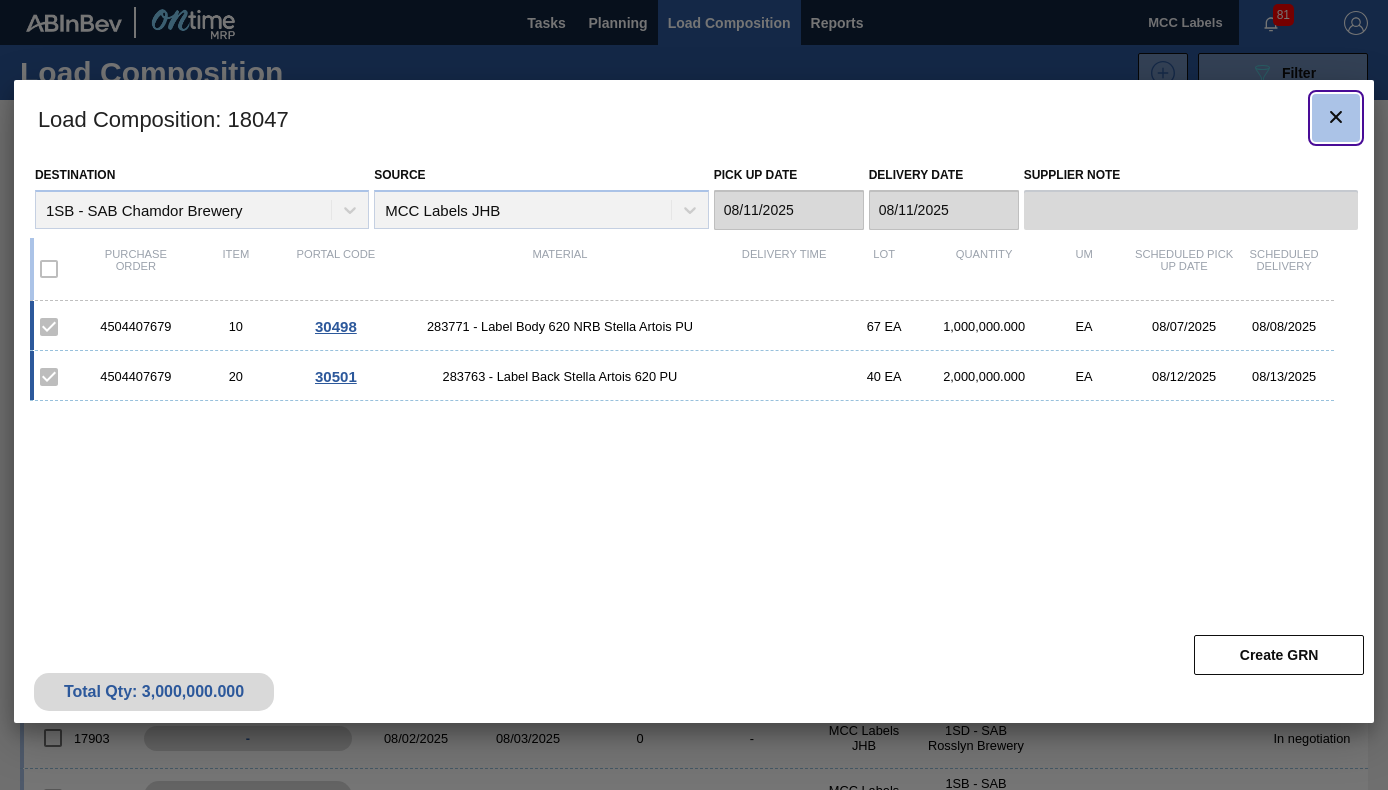 click at bounding box center [1336, 118] 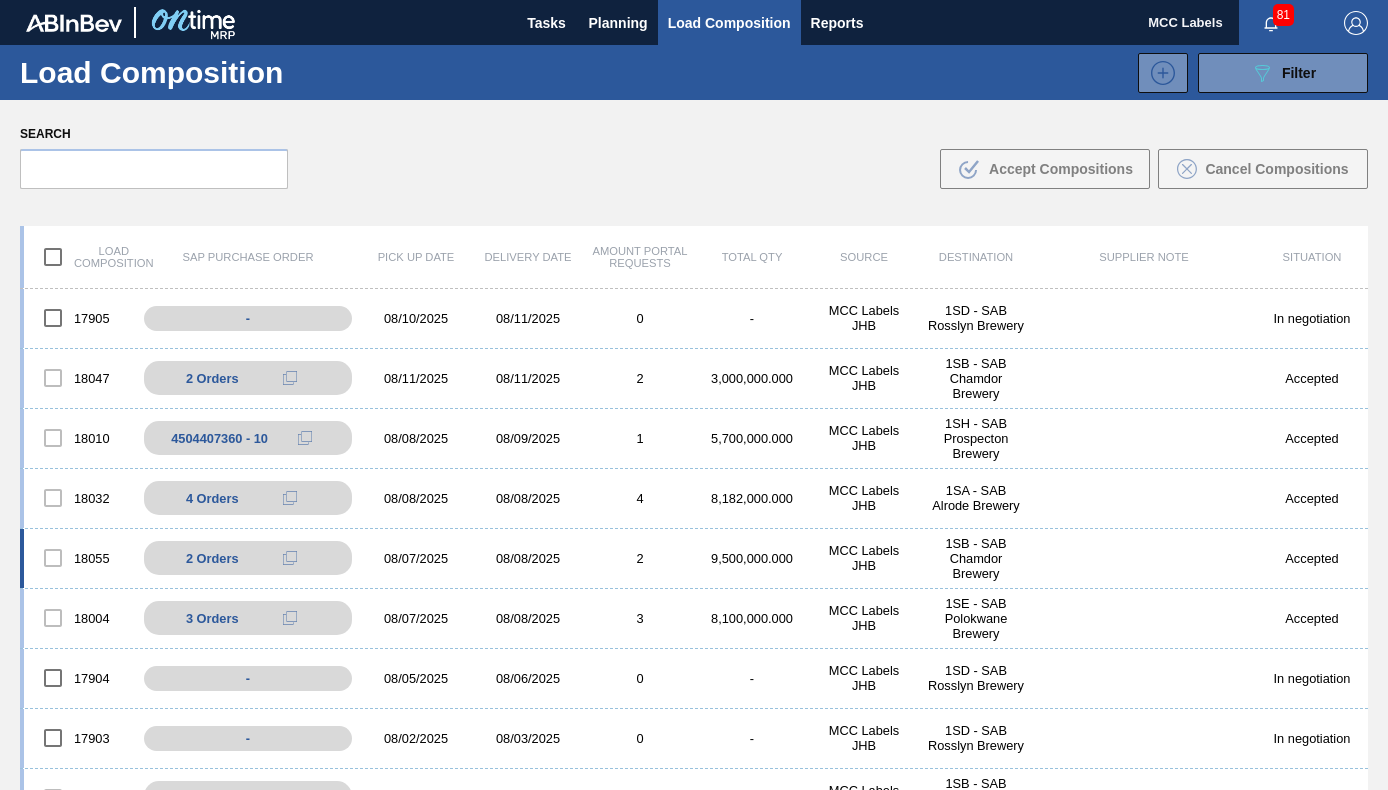 click on "08/08/2025" at bounding box center (528, 558) 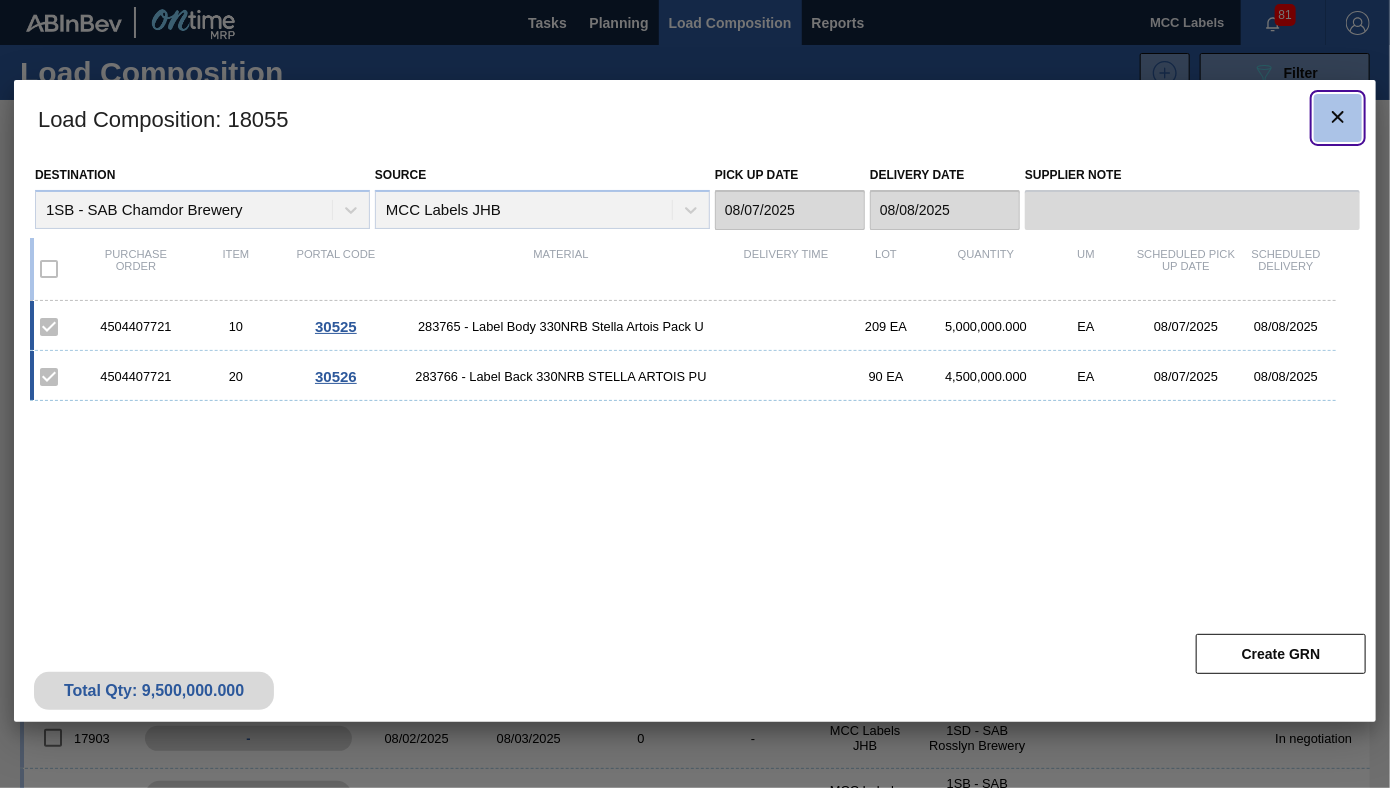 click 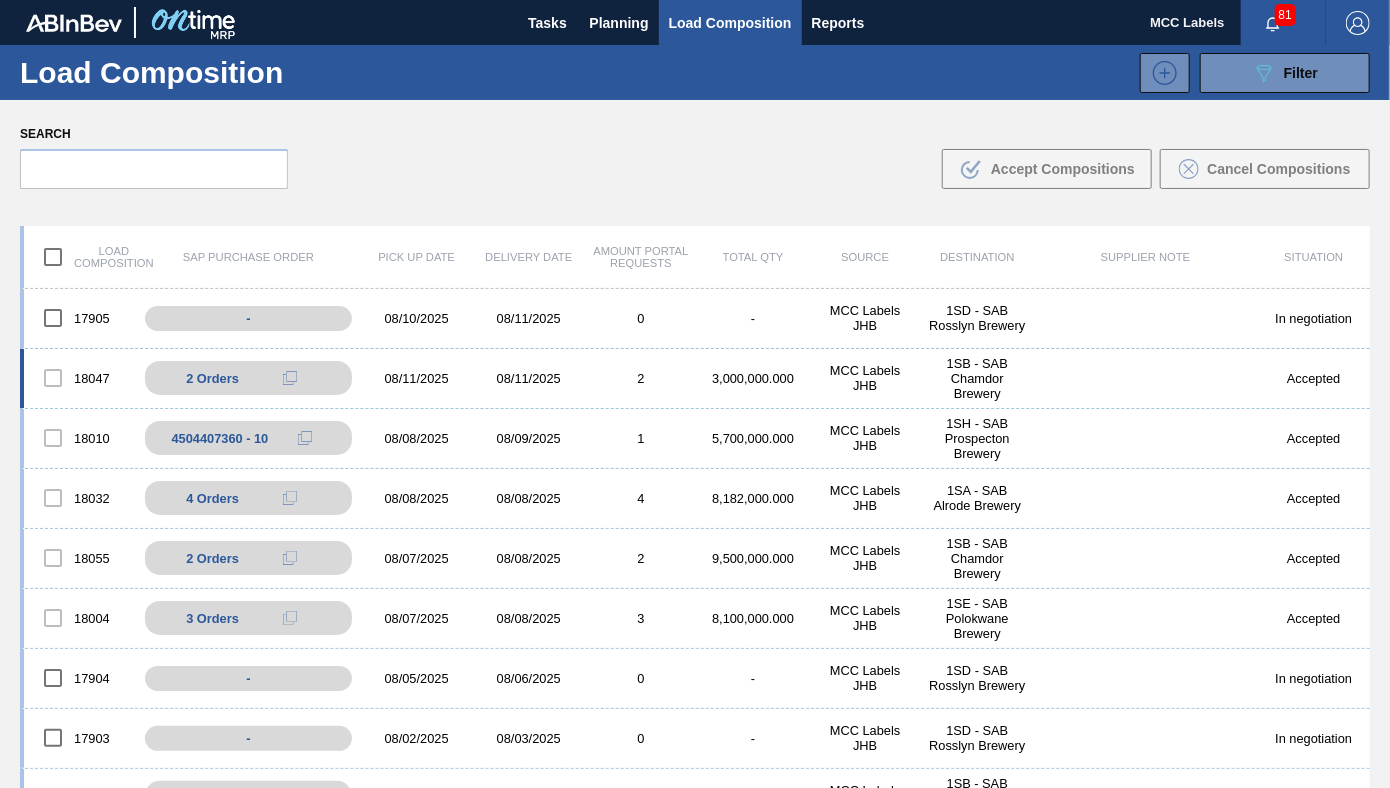 click on "08/11/2025" at bounding box center (529, 378) 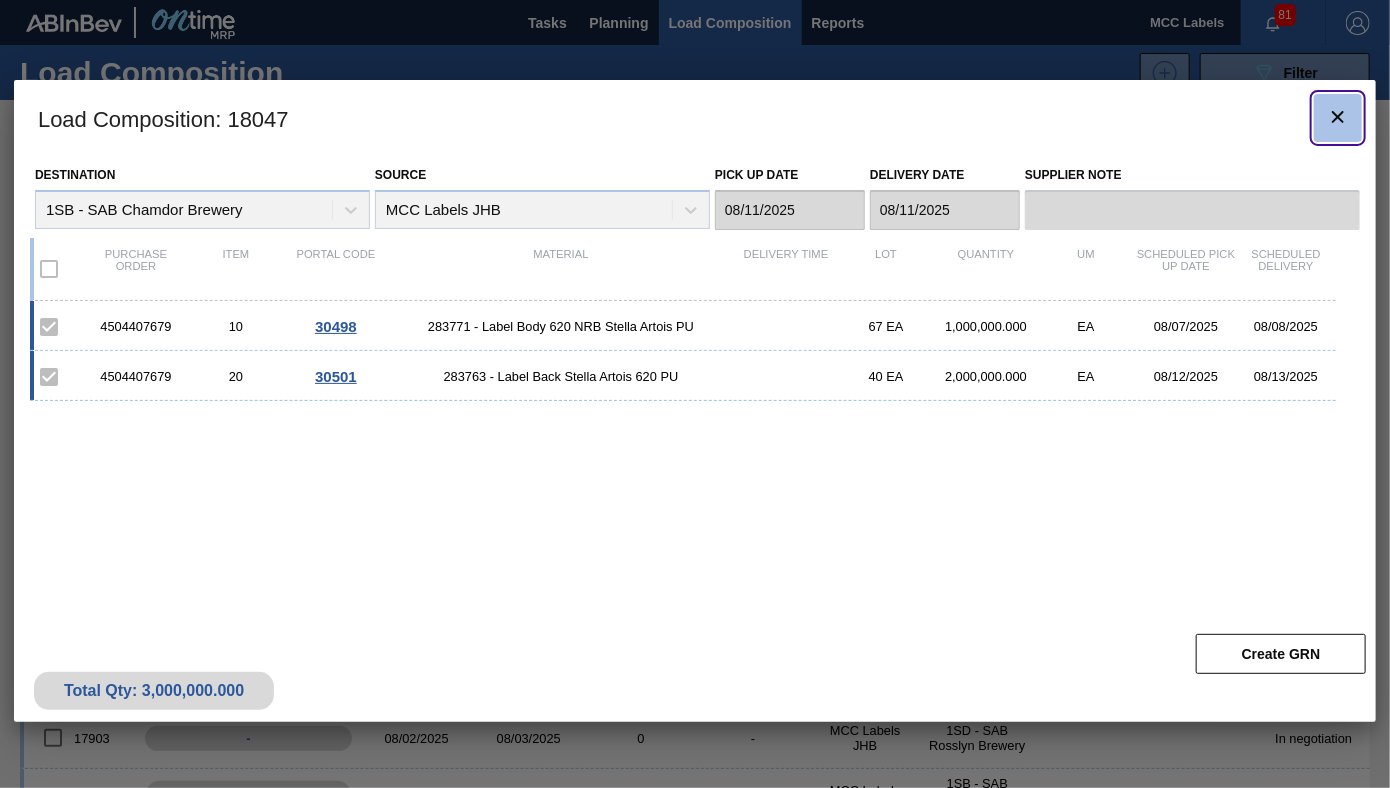 click at bounding box center (1338, 118) 